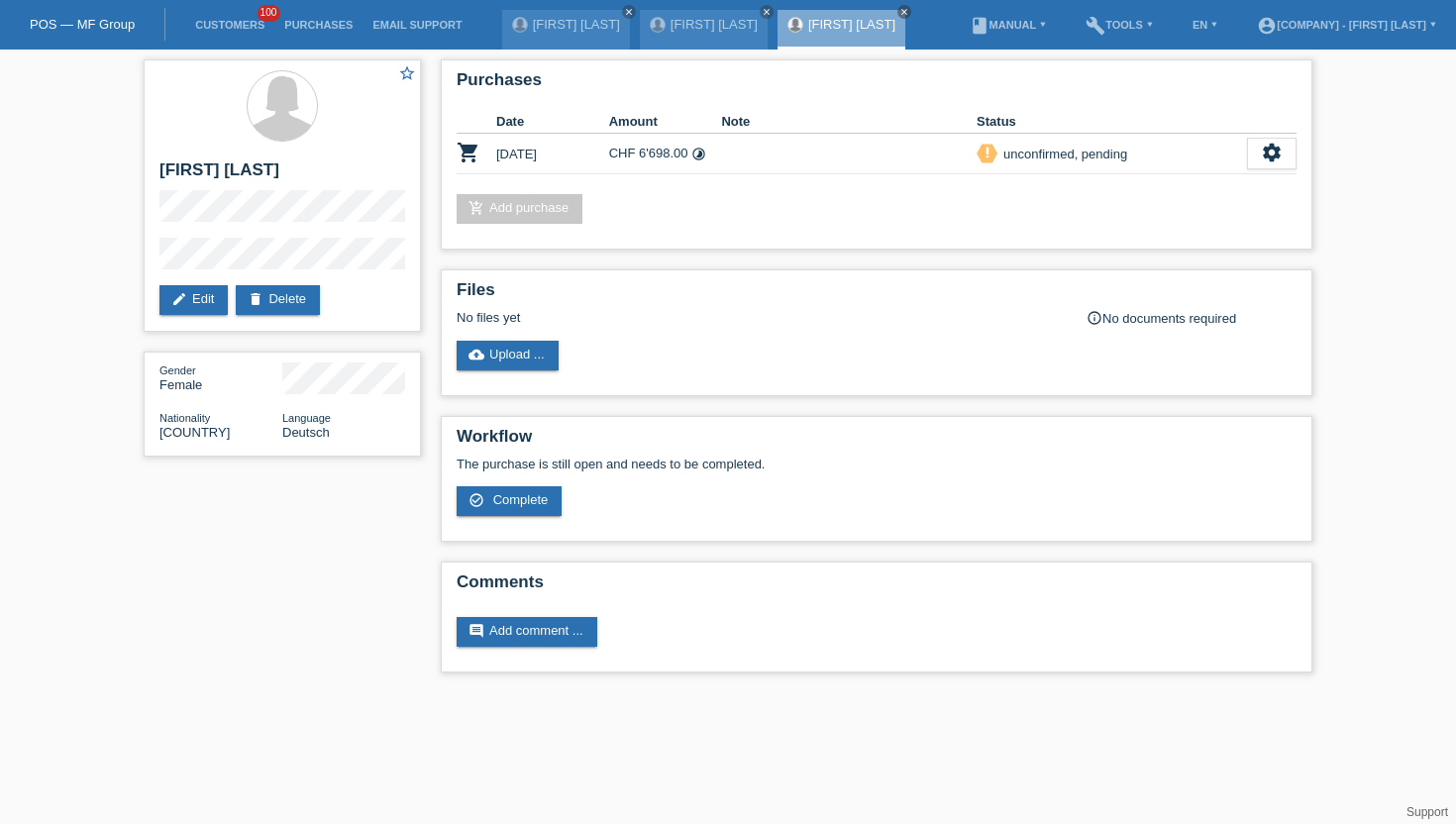 scroll, scrollTop: 0, scrollLeft: 0, axis: both 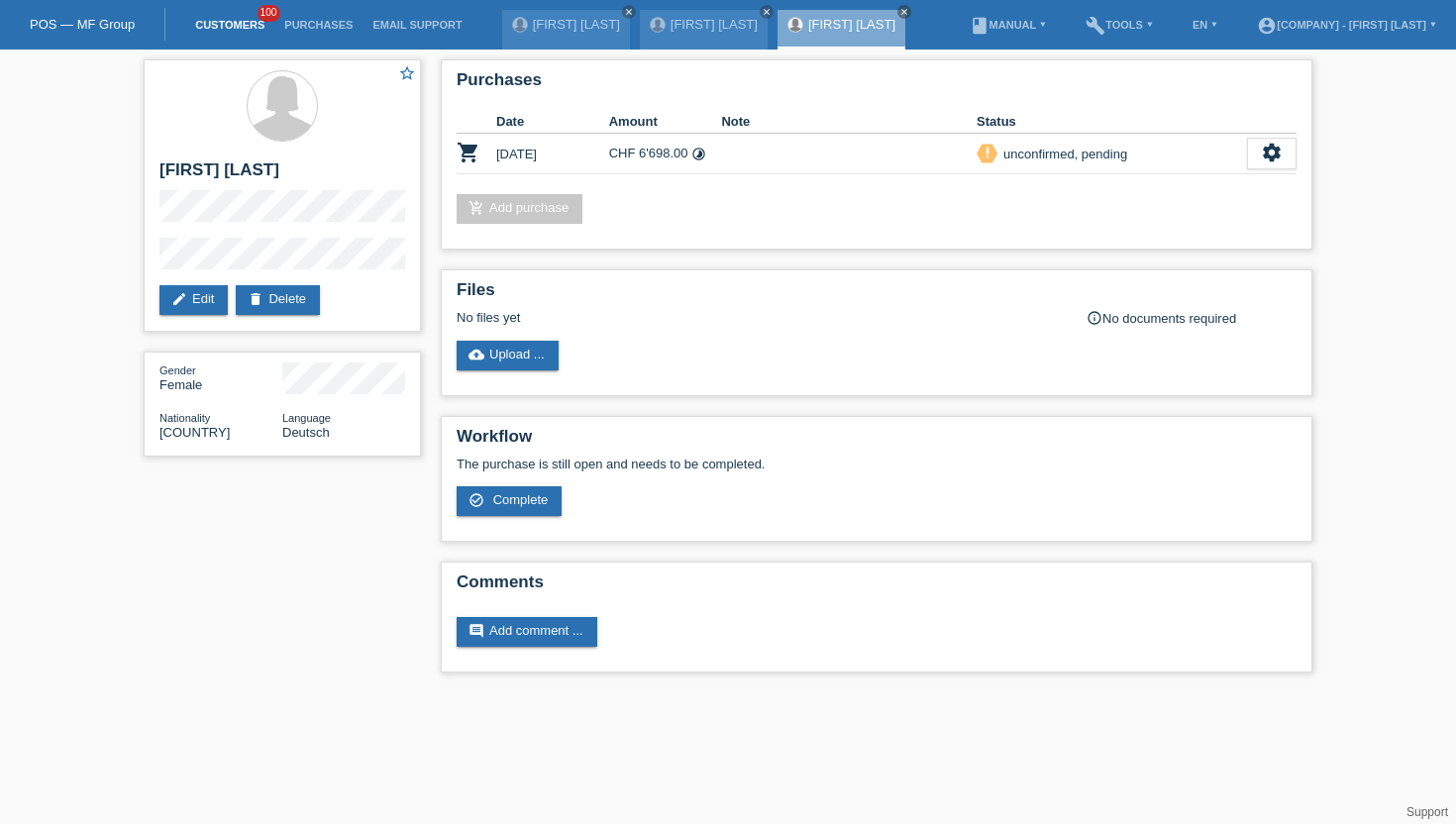 click on "Customers" at bounding box center (230, 25) 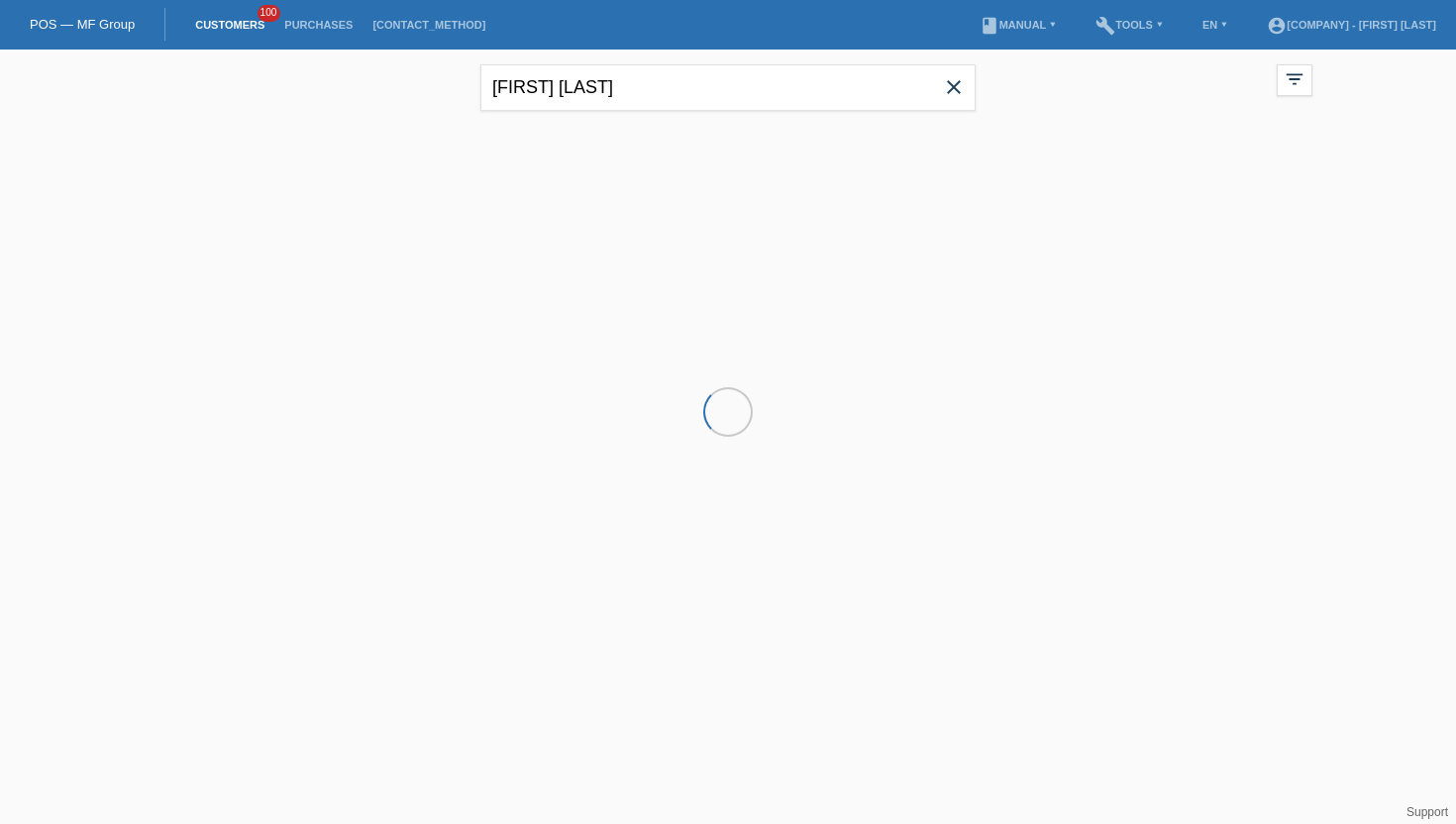 scroll, scrollTop: 0, scrollLeft: 0, axis: both 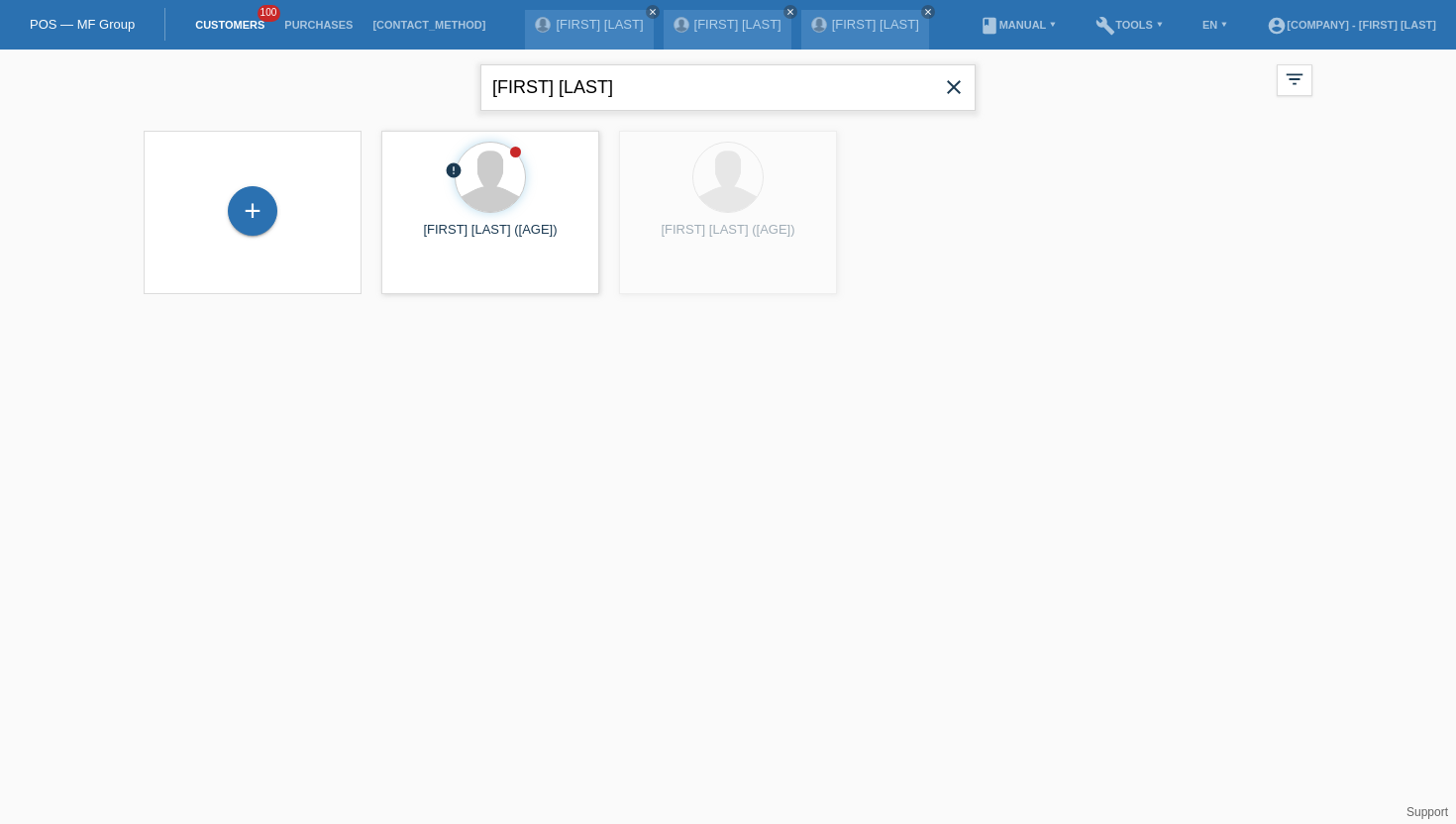 drag, startPoint x: 676, startPoint y: 84, endPoint x: 291, endPoint y: 78, distance: 385.0468 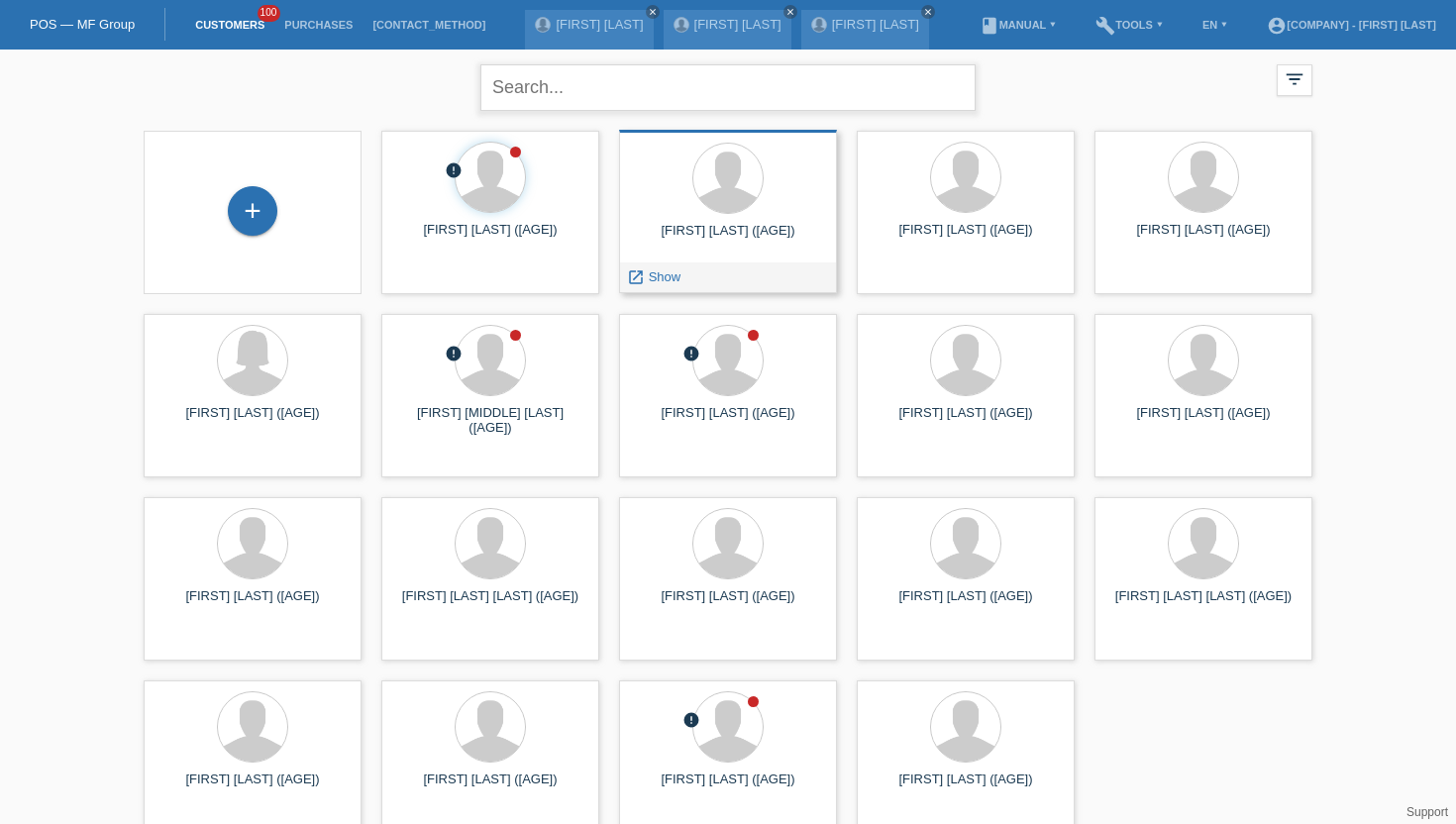 paste on "[FIRST] [LAST]" 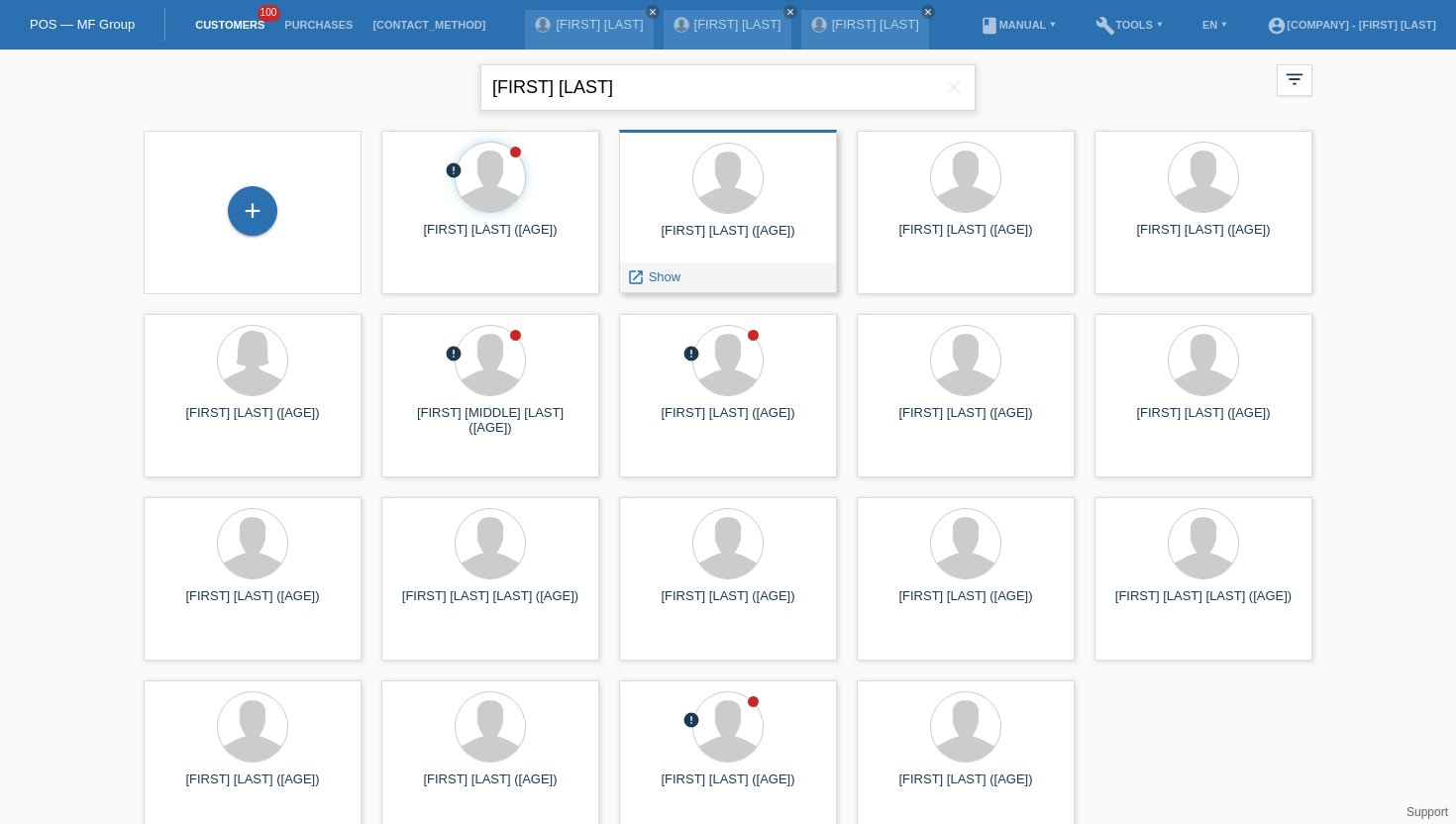 type on "[FIRST] [LAST]" 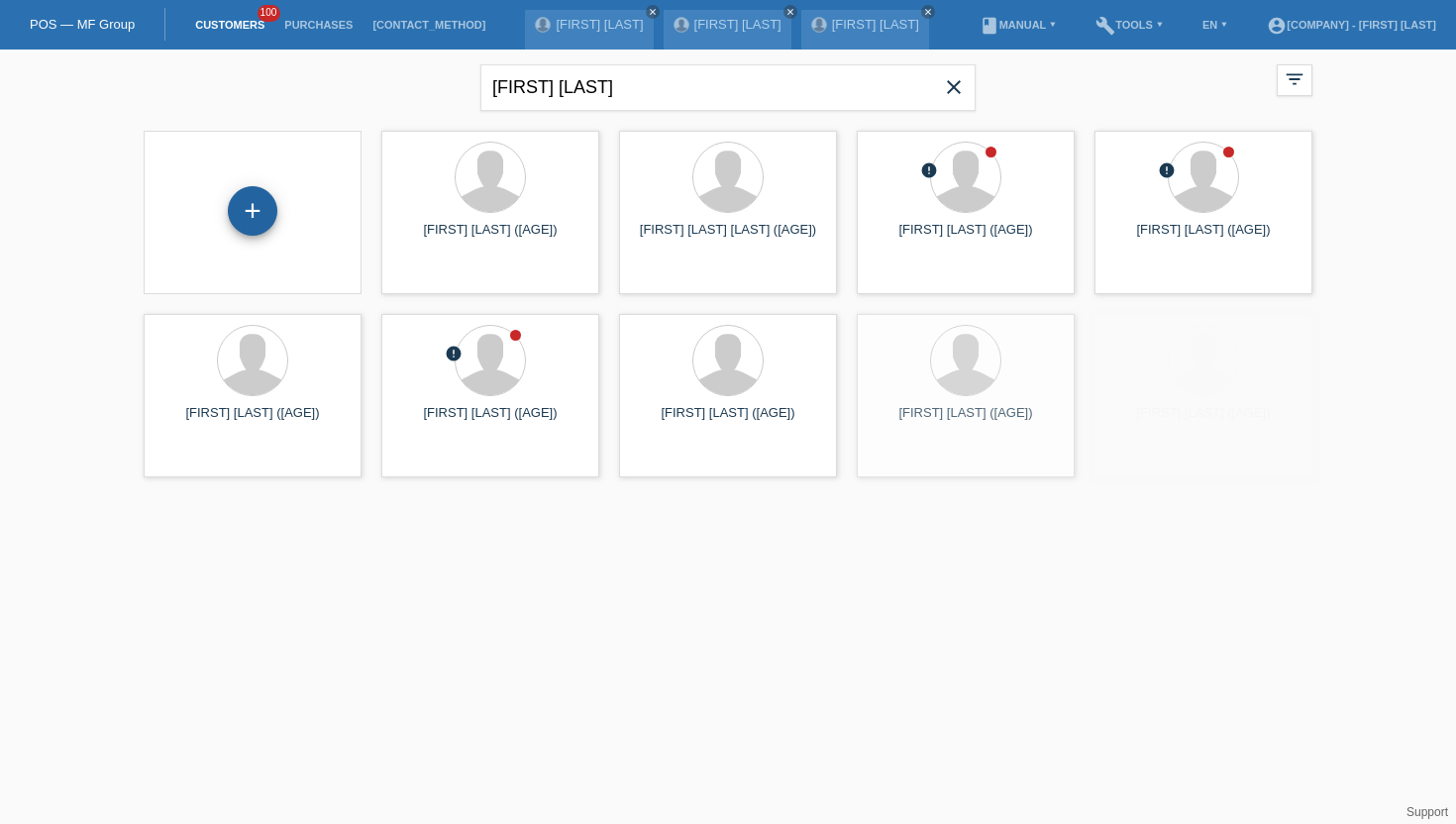 click on "+" at bounding box center (253, 211) 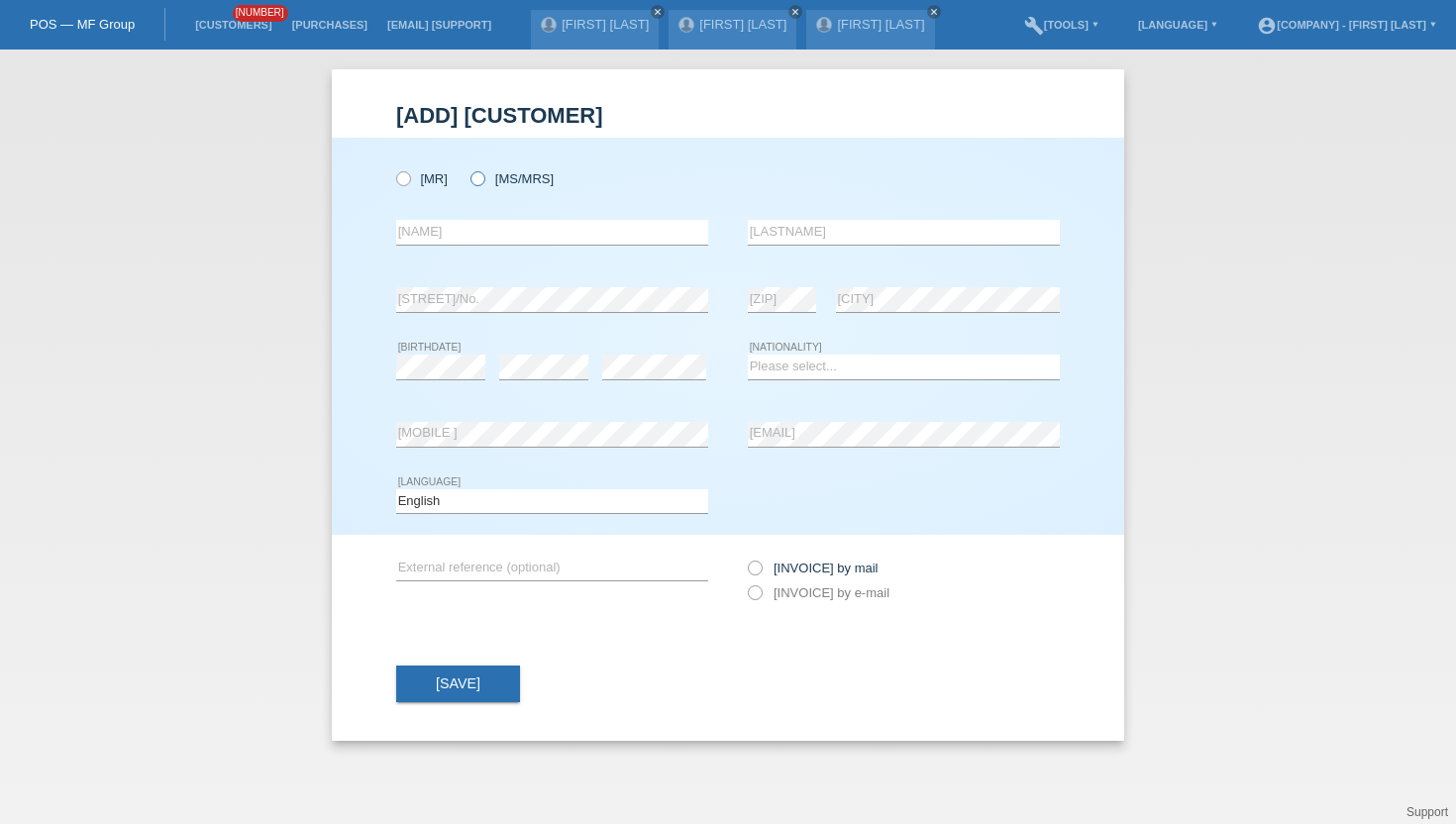 scroll, scrollTop: 0, scrollLeft: 0, axis: both 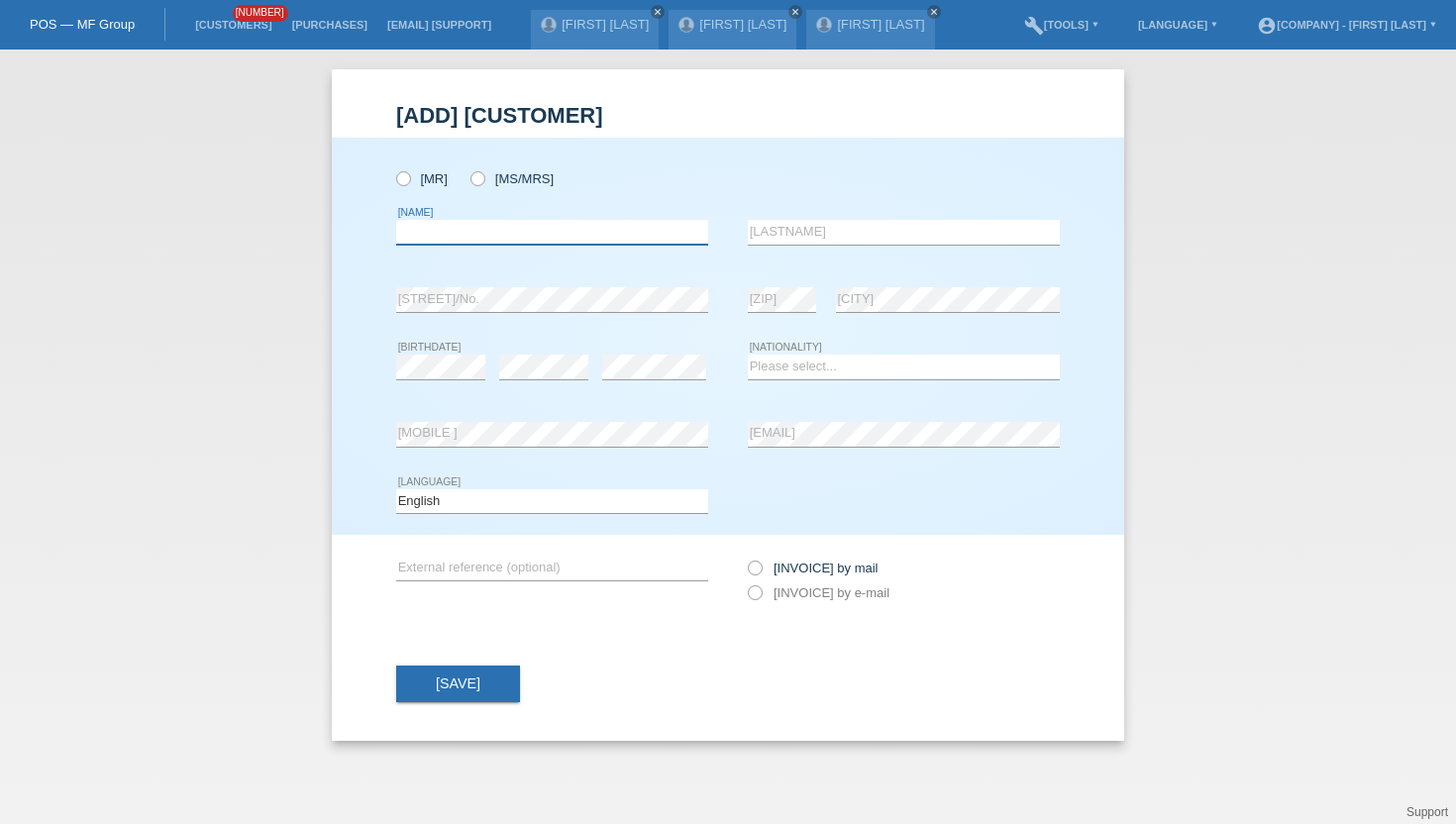 click at bounding box center (552, 232) 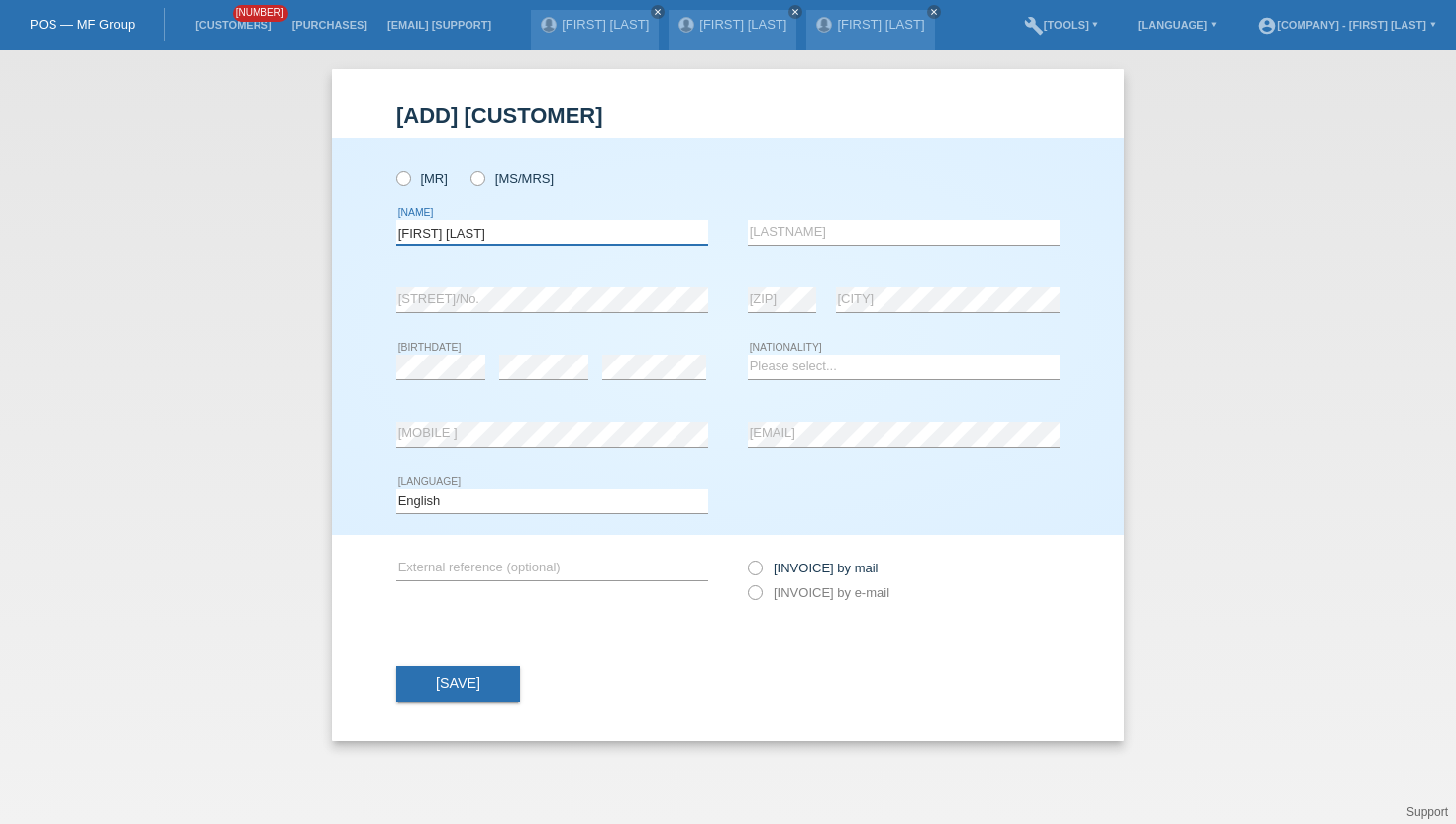 click on "[FIRST] [LAST]" at bounding box center (552, 232) 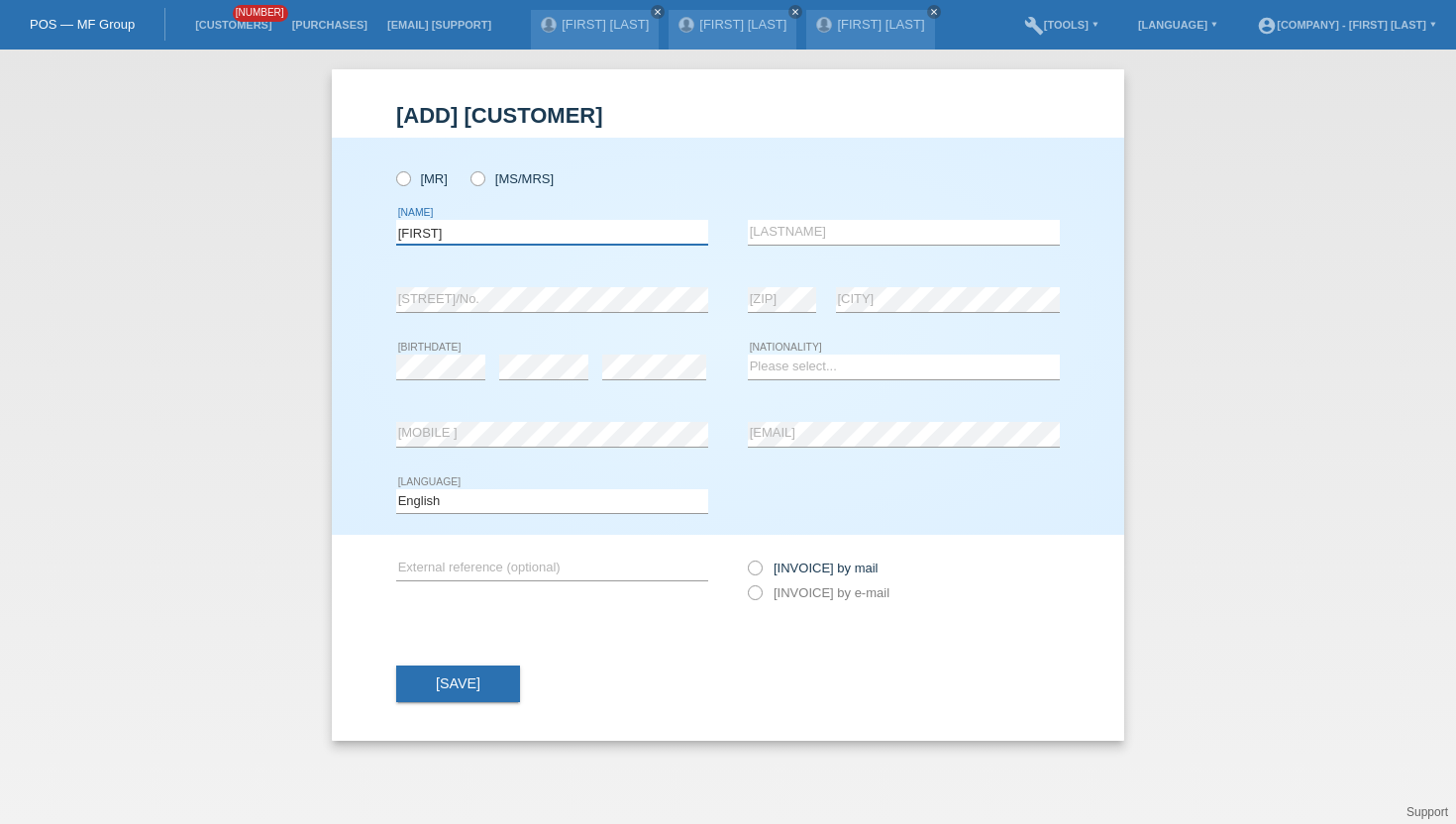 type on "[FIRST]" 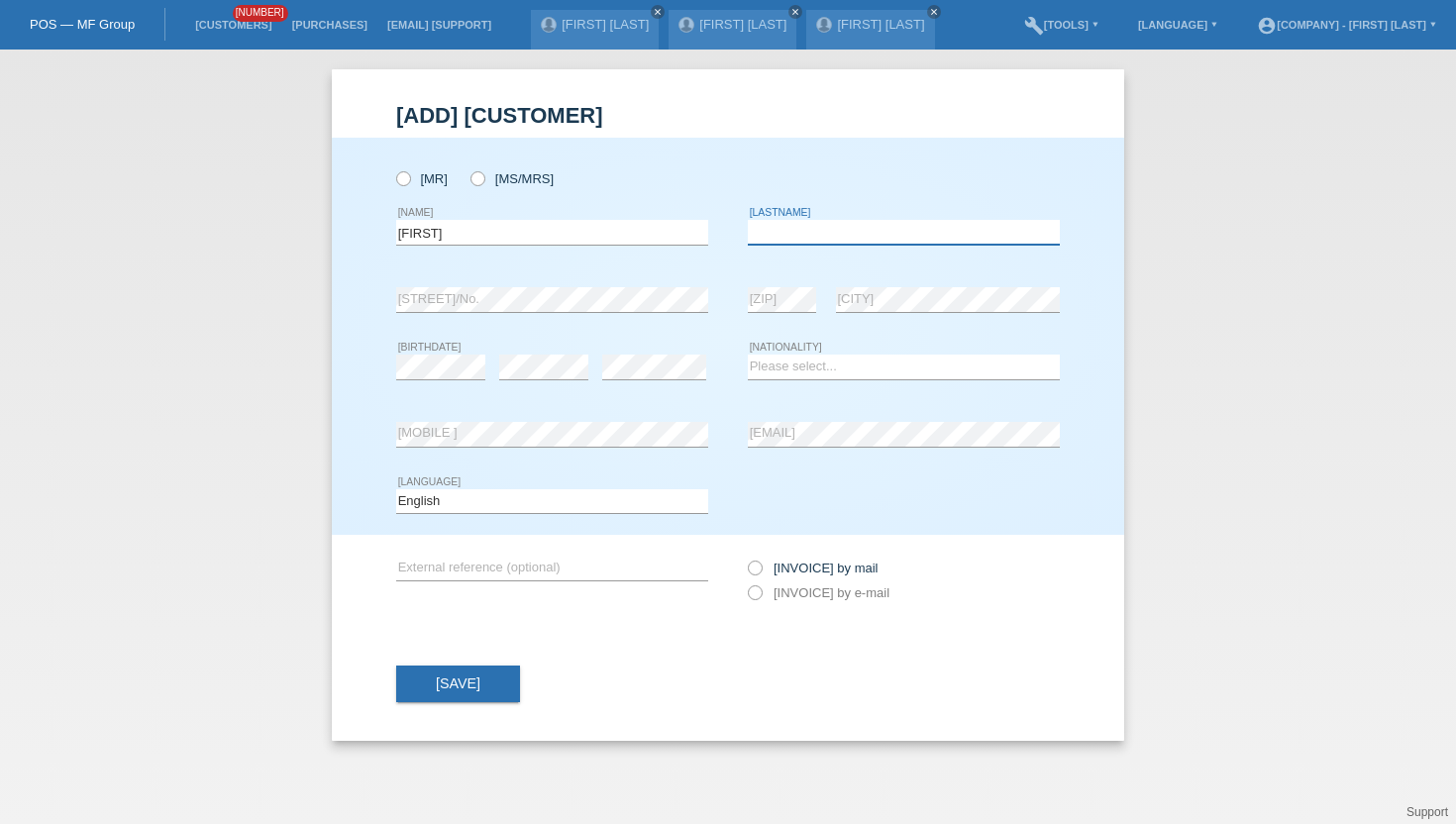 click at bounding box center (903, 232) 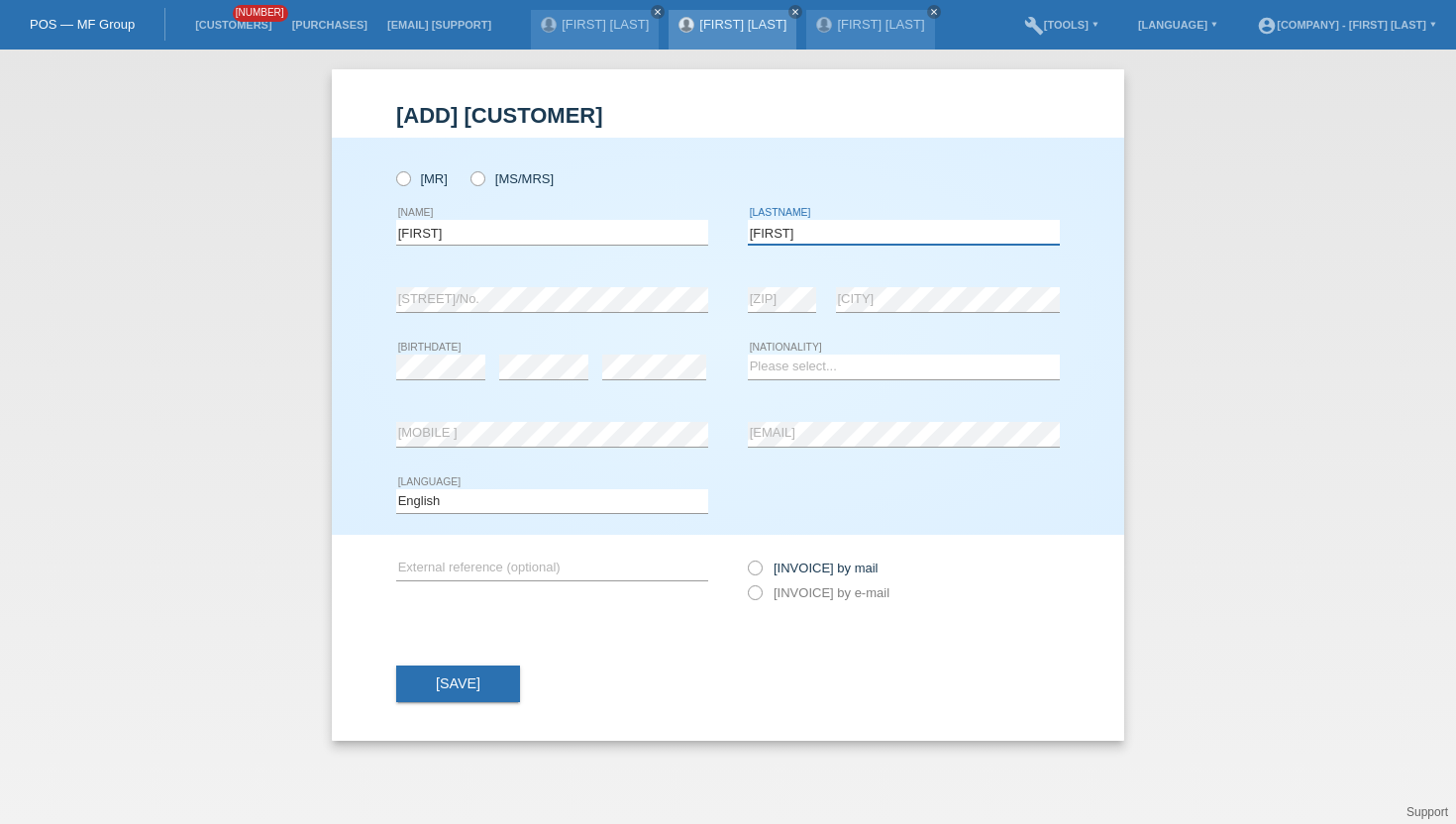 type on "[FIRST]" 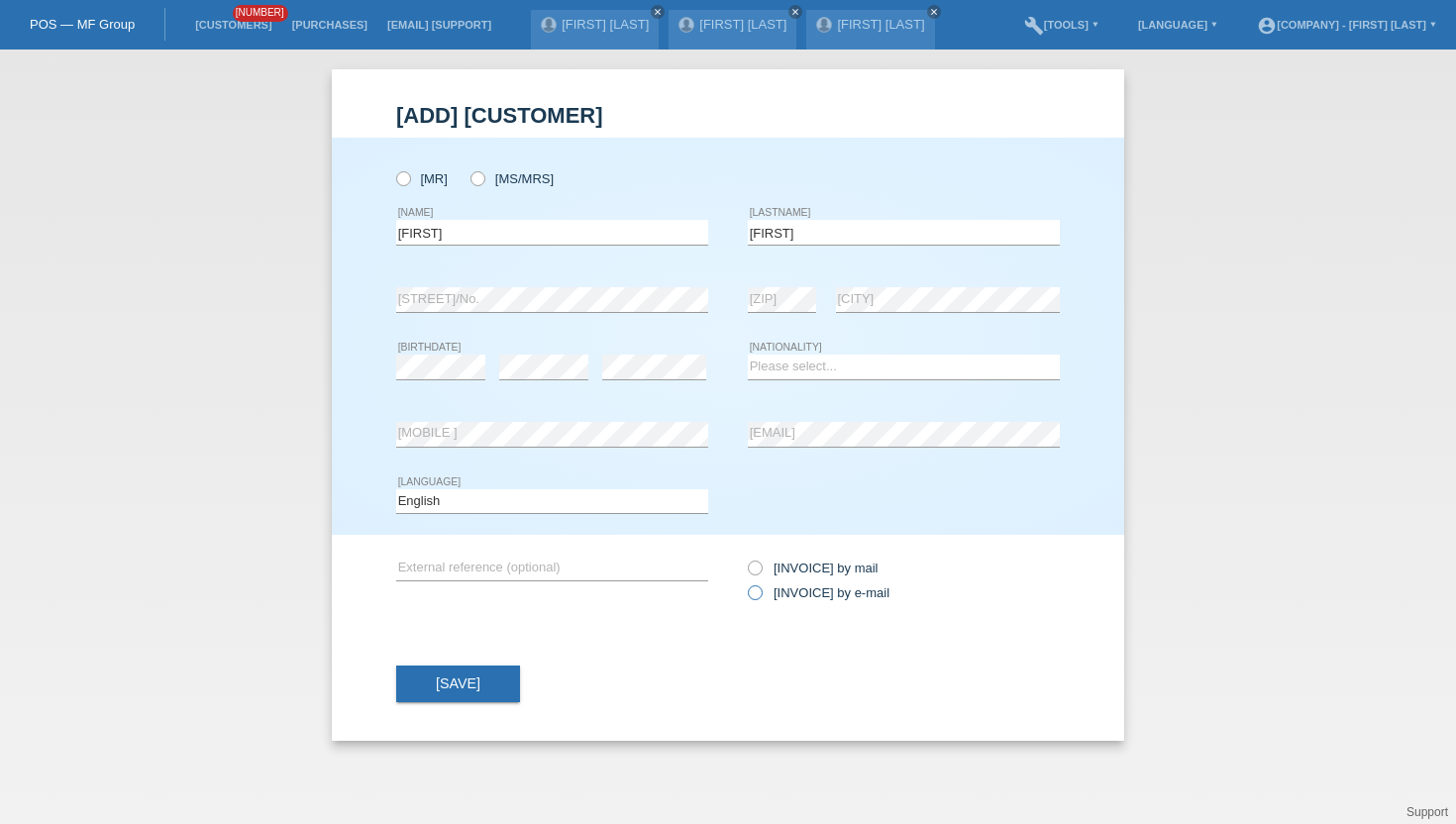 click at bounding box center (745, 582) 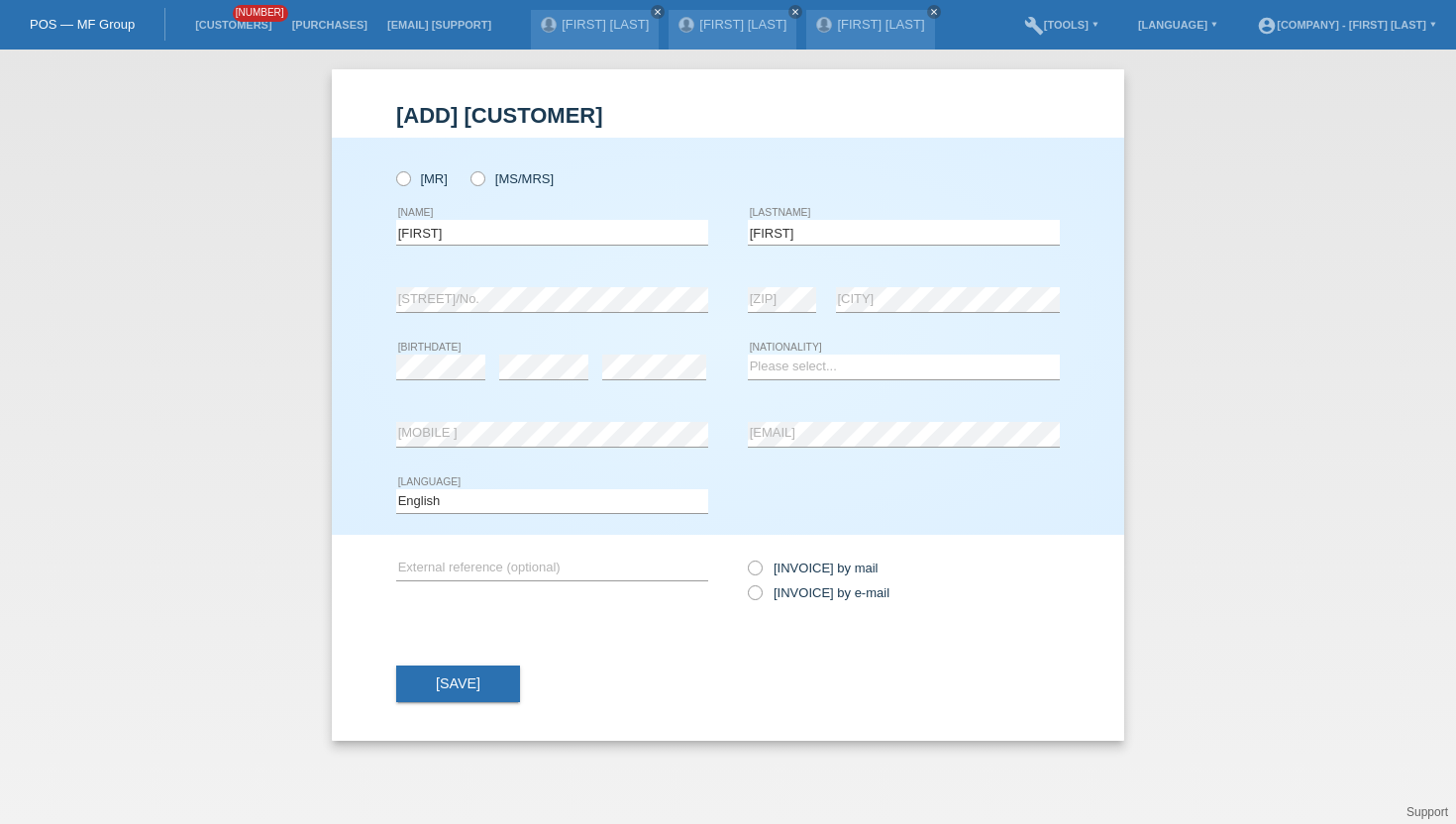 click on "Please select...
[COUNTRY]
[COUNTRY]
[COUNTRY]
[COUNTRY]
------------
[COUNTRY]
[COUNTRY]
[COUNTRY]
[COUNTRY]
[COUNTRY] [COUNTRY] [COUNTRY]" at bounding box center [903, 367] 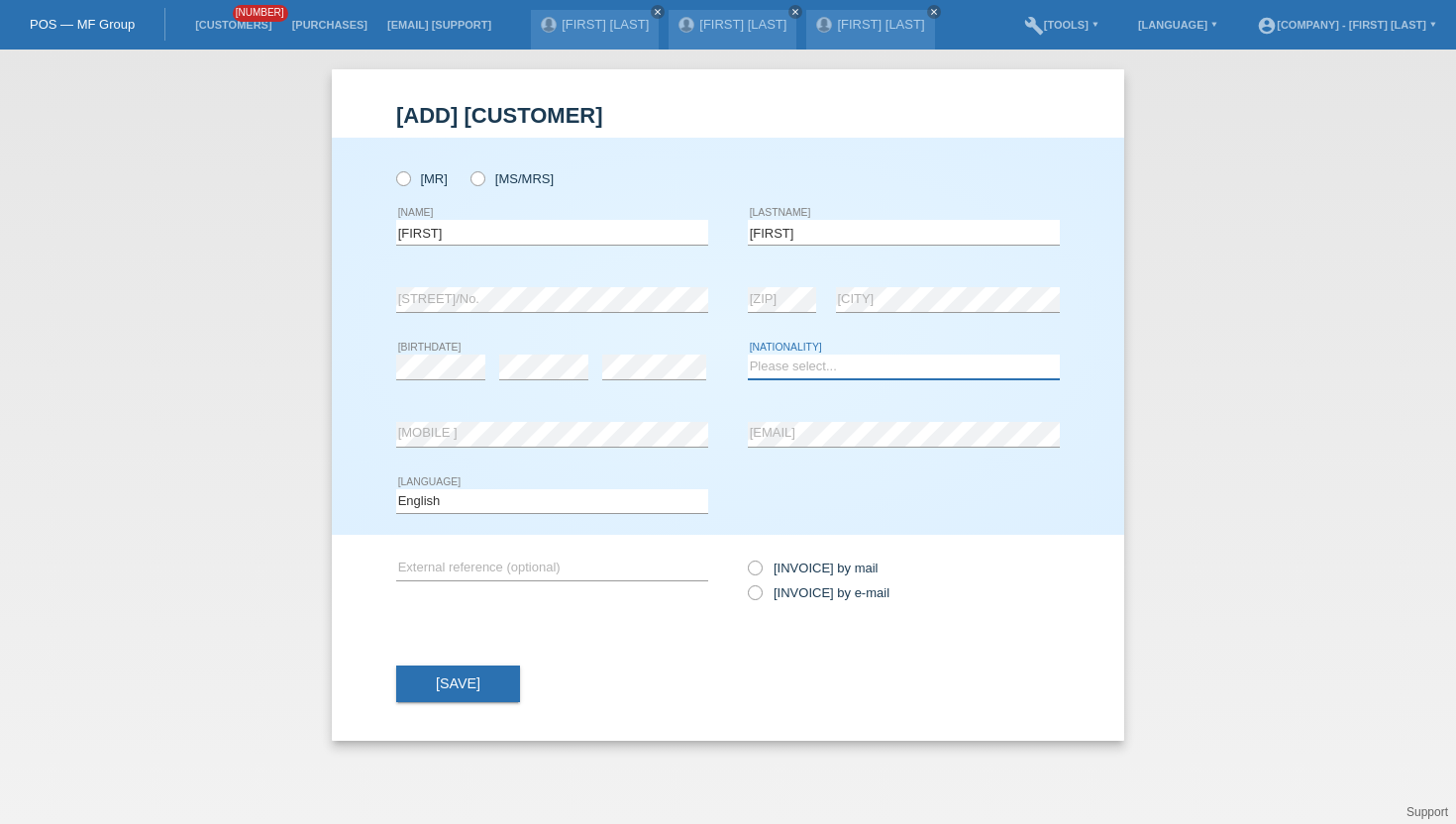 click on "Please select...
[COUNTRY]
[COUNTRY]
[COUNTRY]
[COUNTRY]
------------
[COUNTRY]
[COUNTRY]
[COUNTRY]
[COUNTRY]
[COUNTRY] [COUNTRY] [COUNTRY] [COUNTRY] [COUNTRY] [COUNTRY] [COUNTRY]" at bounding box center (903, 366) 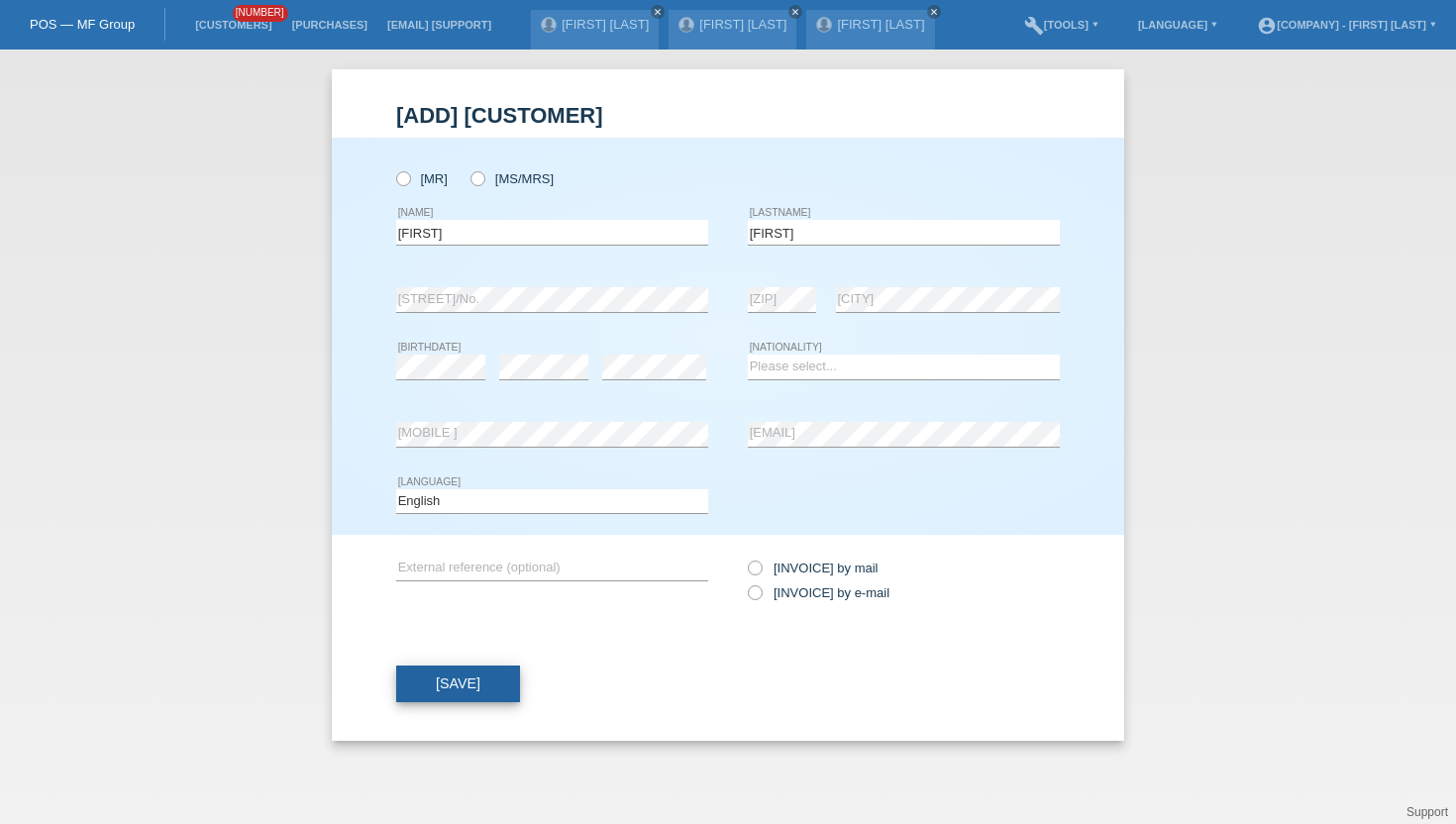 click on "[SAVE]" at bounding box center (458, 684) 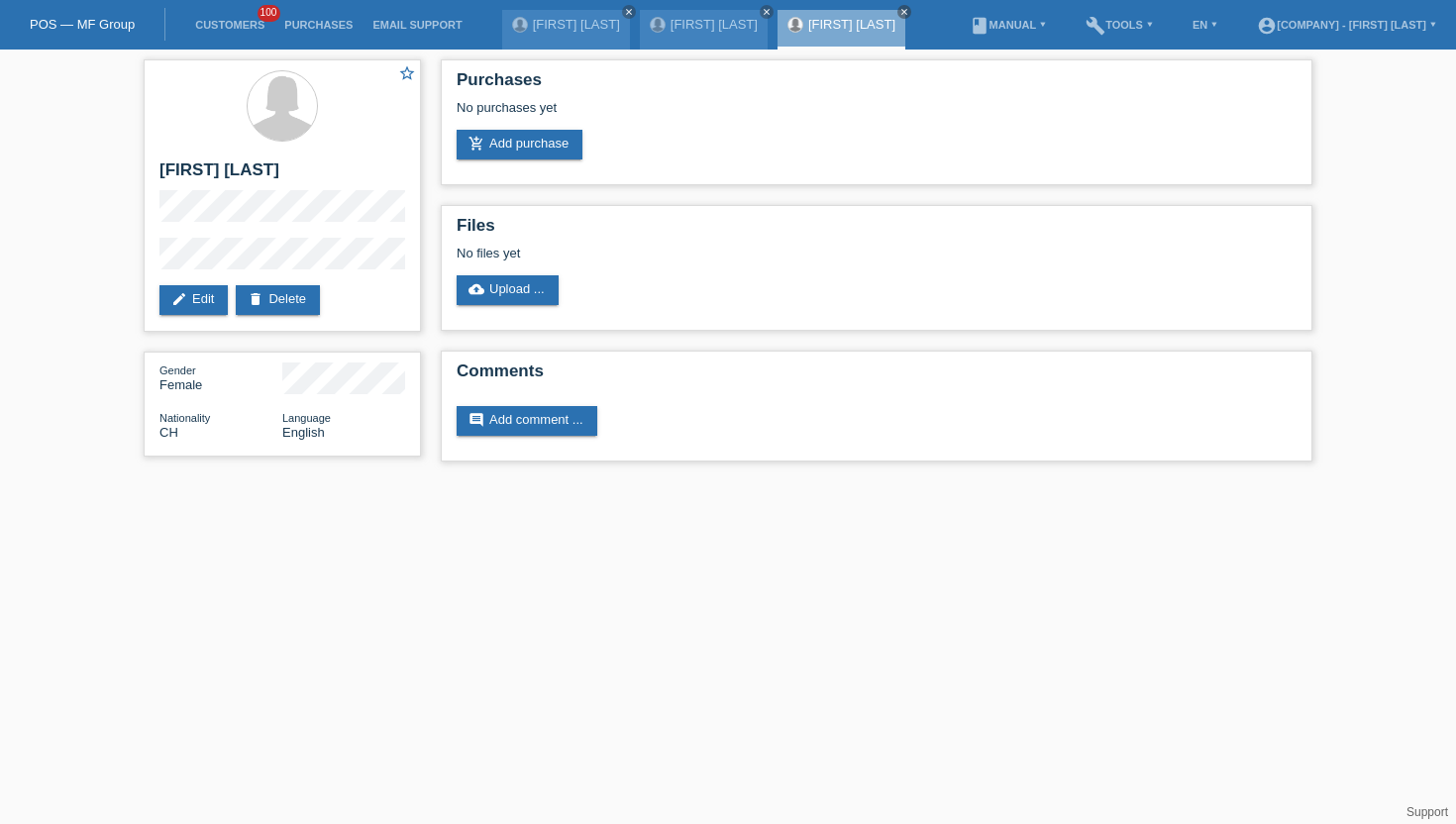 scroll, scrollTop: 0, scrollLeft: 0, axis: both 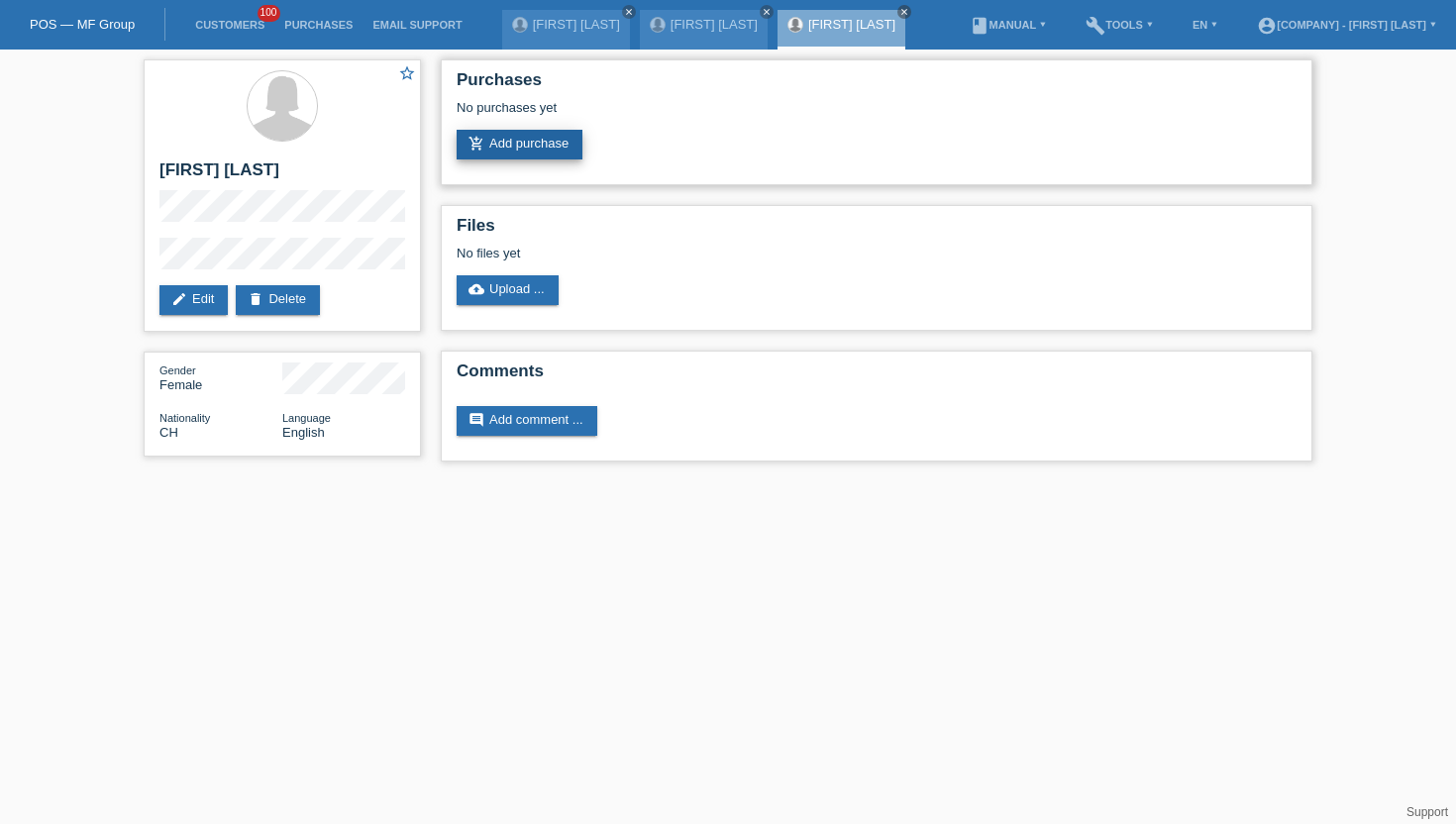 click on "add_shopping_cart Add purchase" at bounding box center [519, 145] 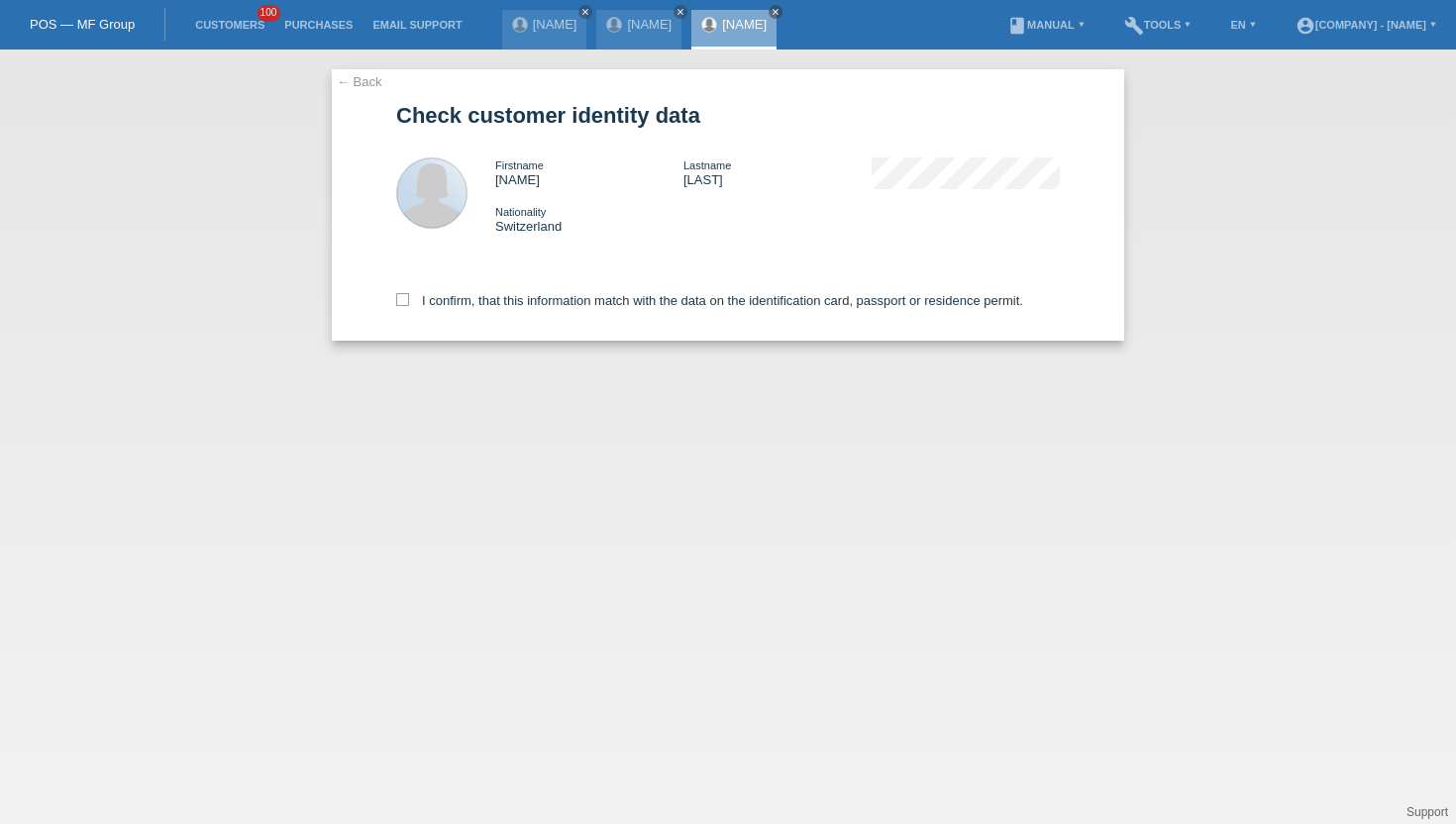 scroll, scrollTop: 0, scrollLeft: 0, axis: both 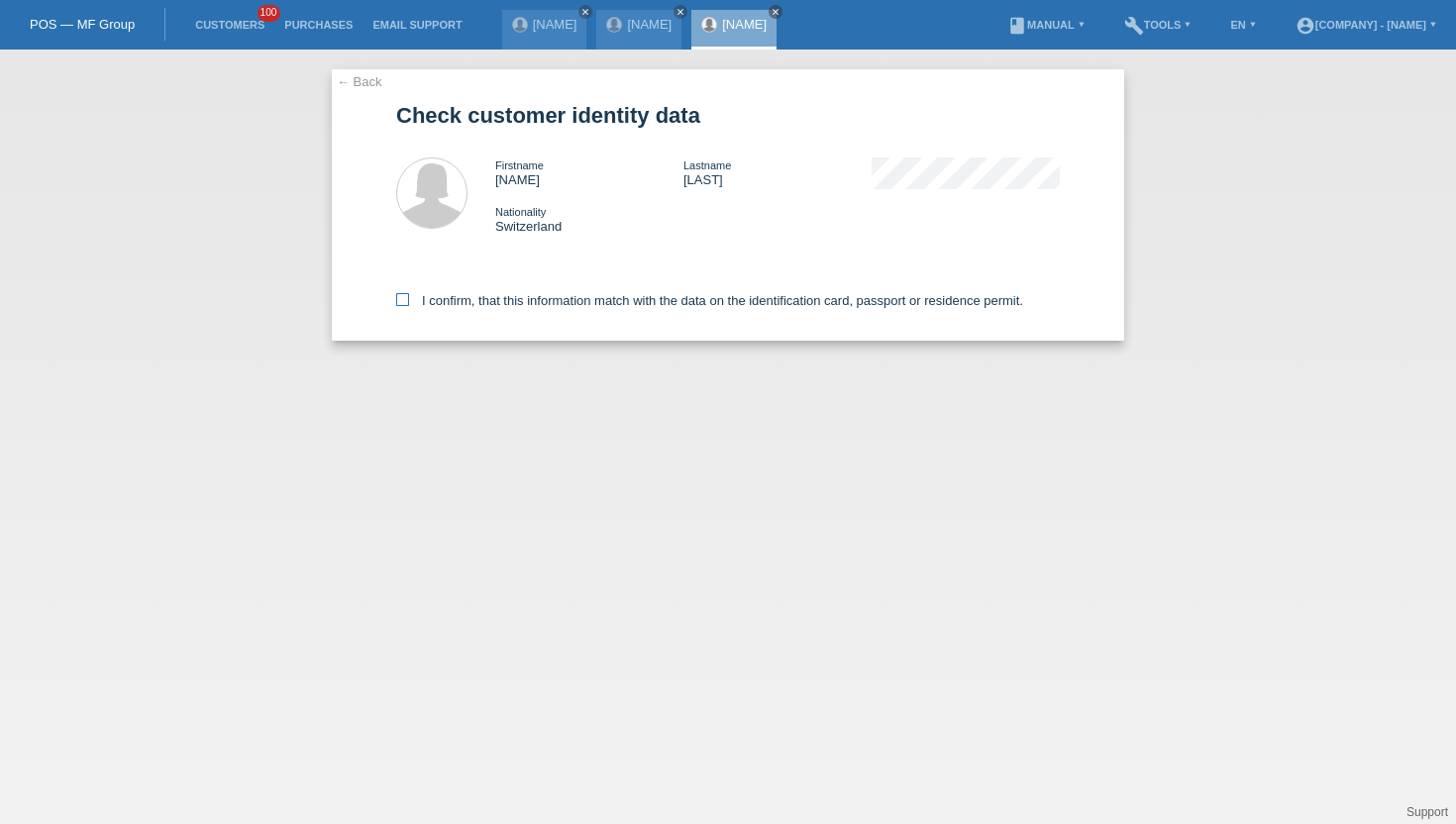 click at bounding box center (402, 299) 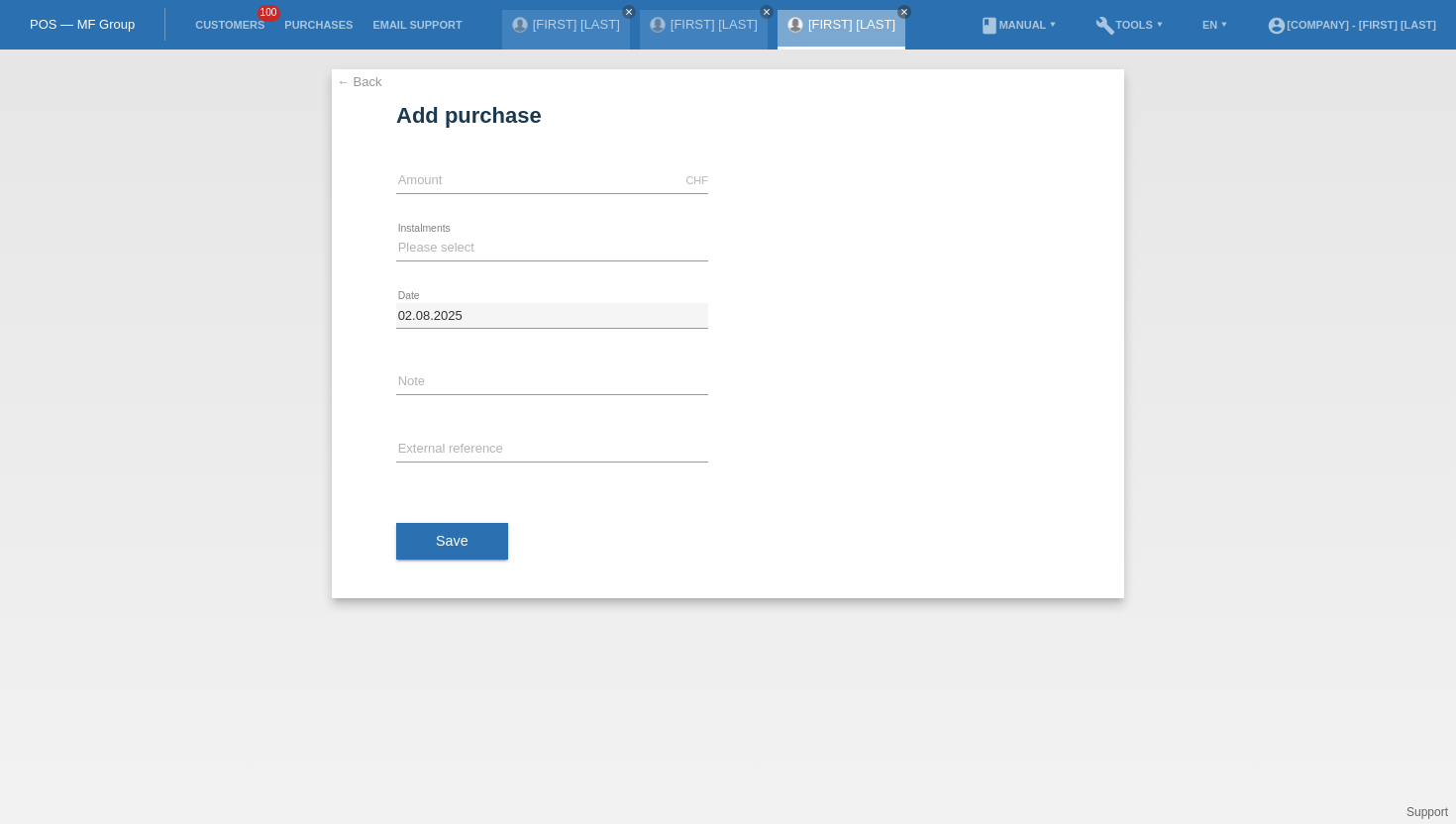 scroll, scrollTop: 0, scrollLeft: 0, axis: both 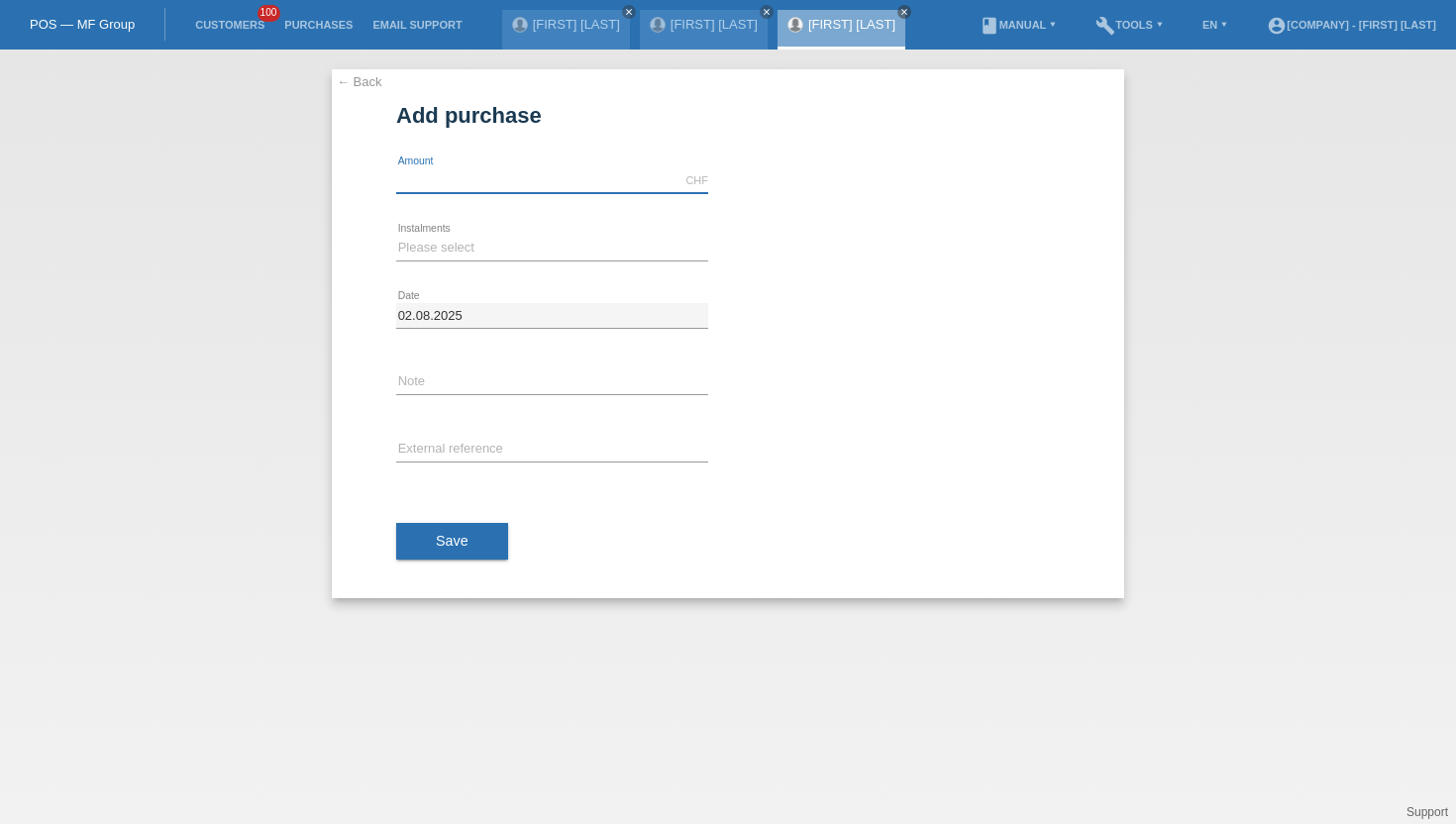click at bounding box center (552, 180) 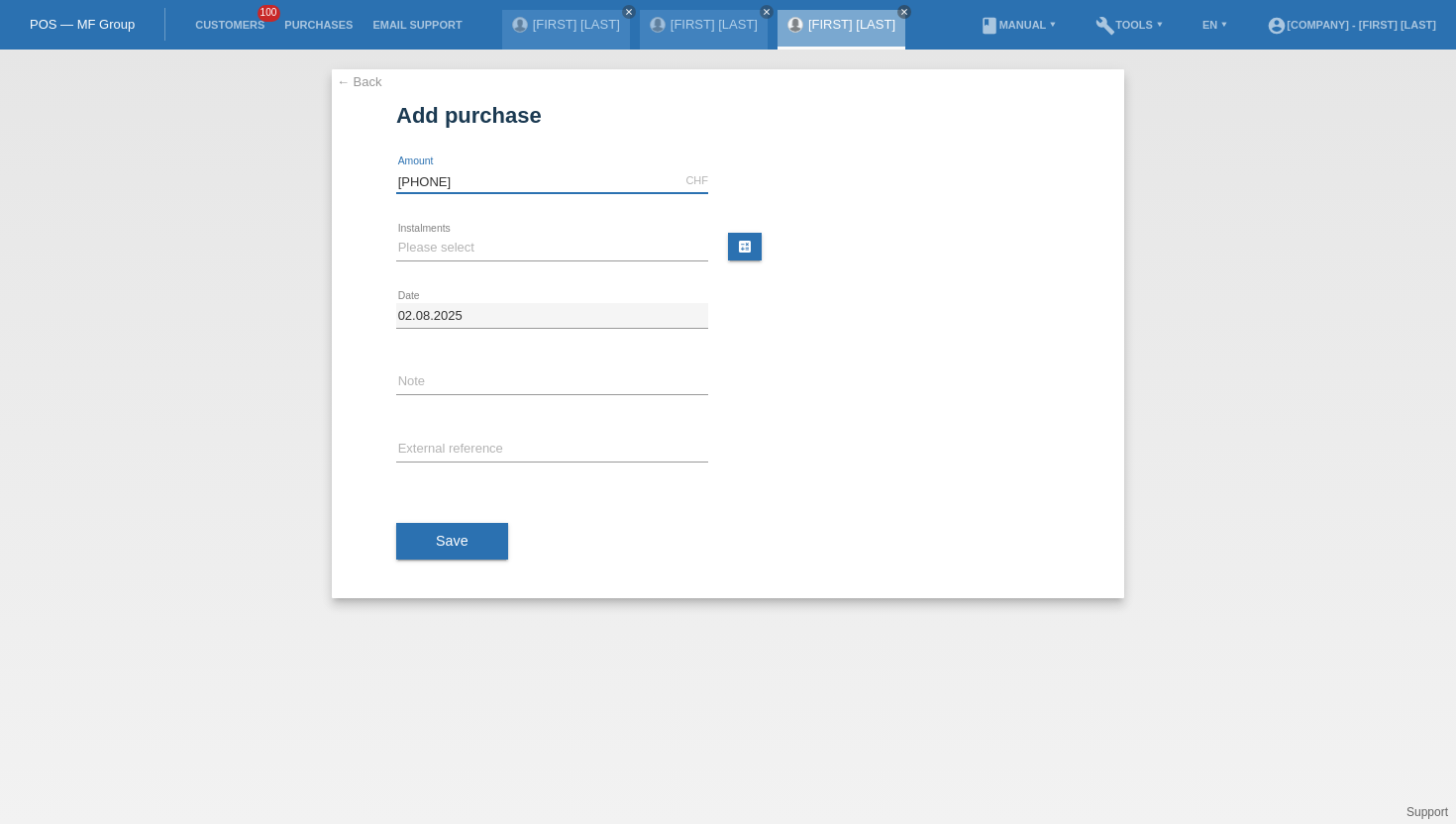type 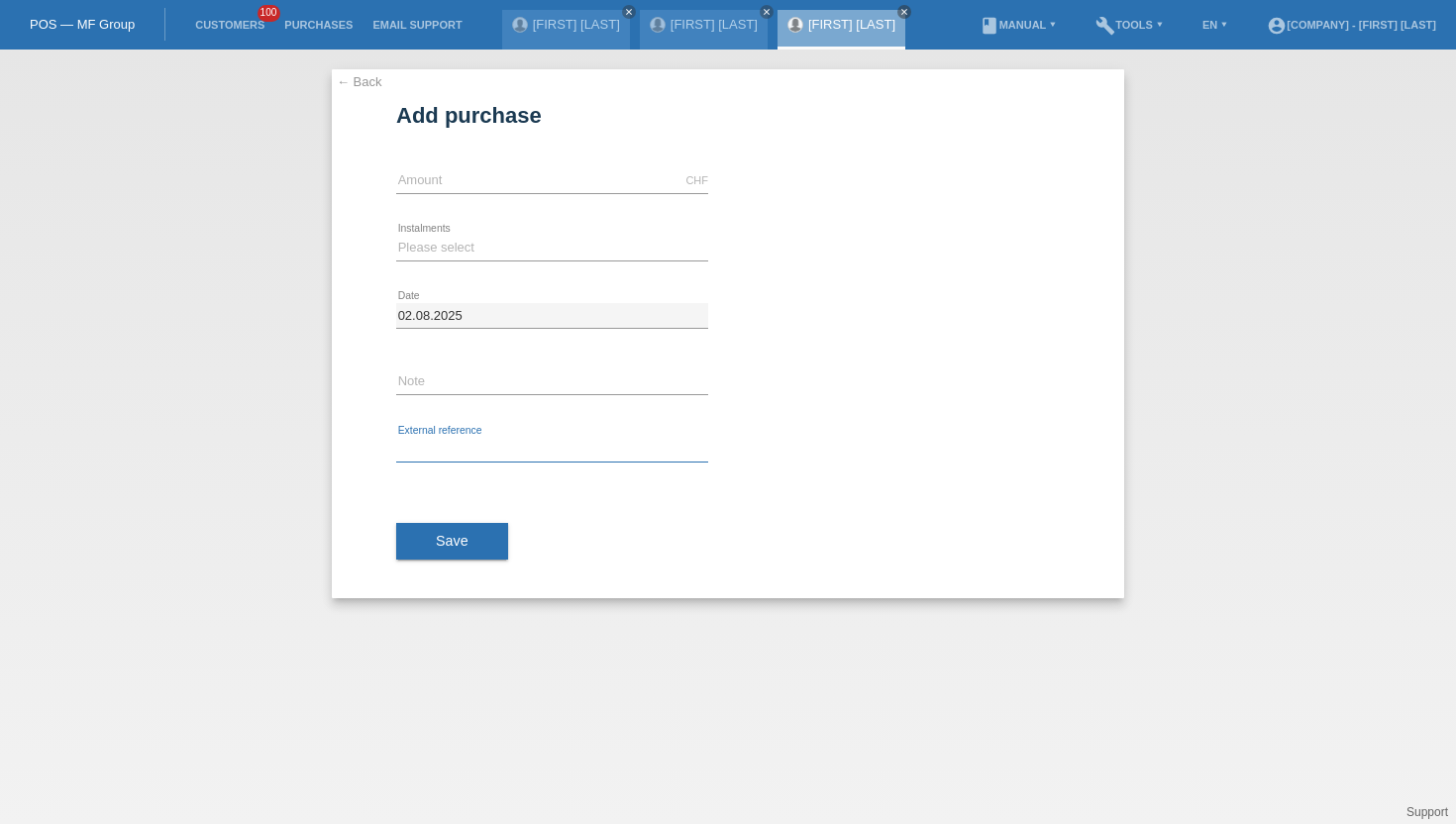click at bounding box center (552, 450) 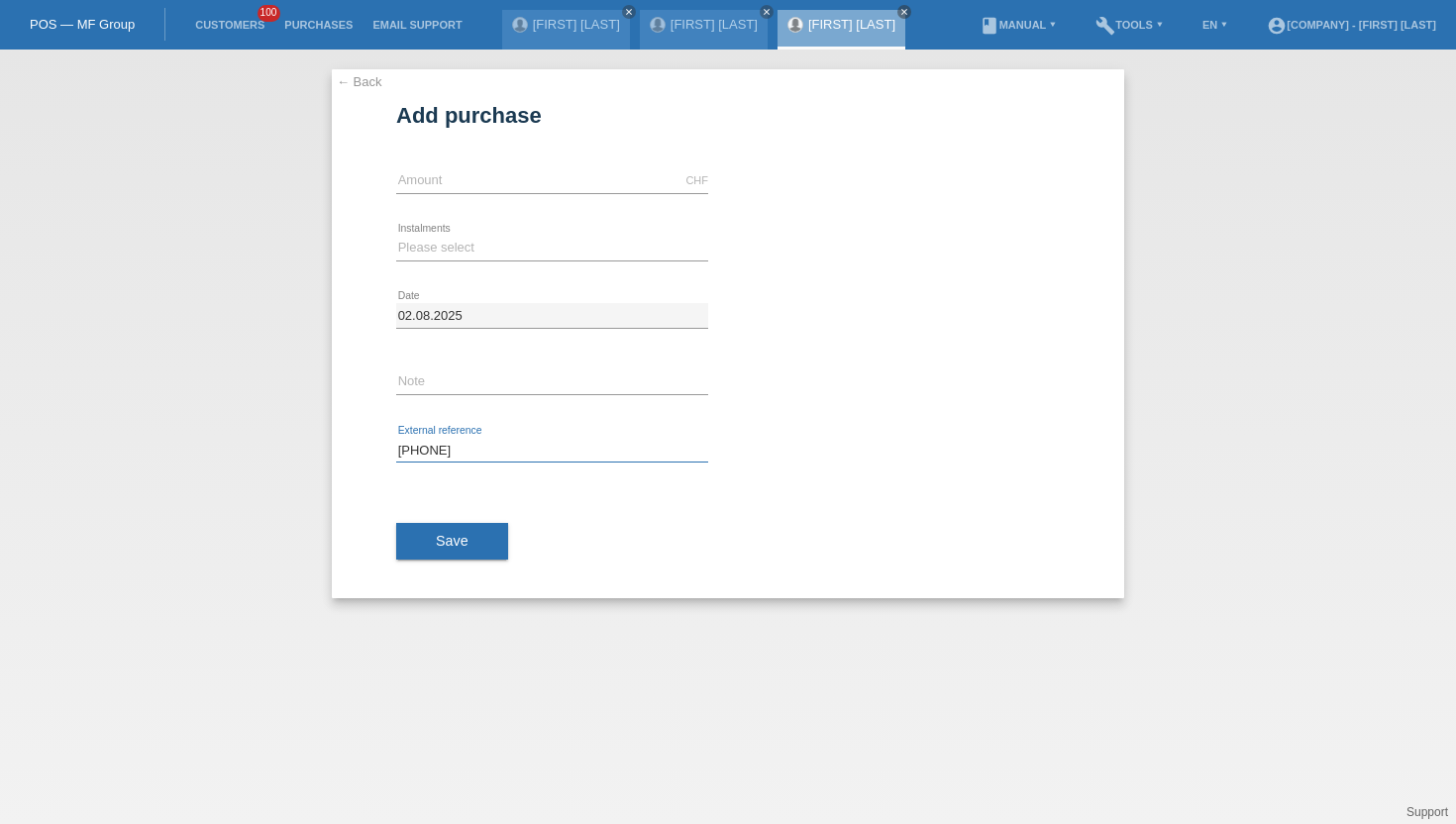 type on "41180737293" 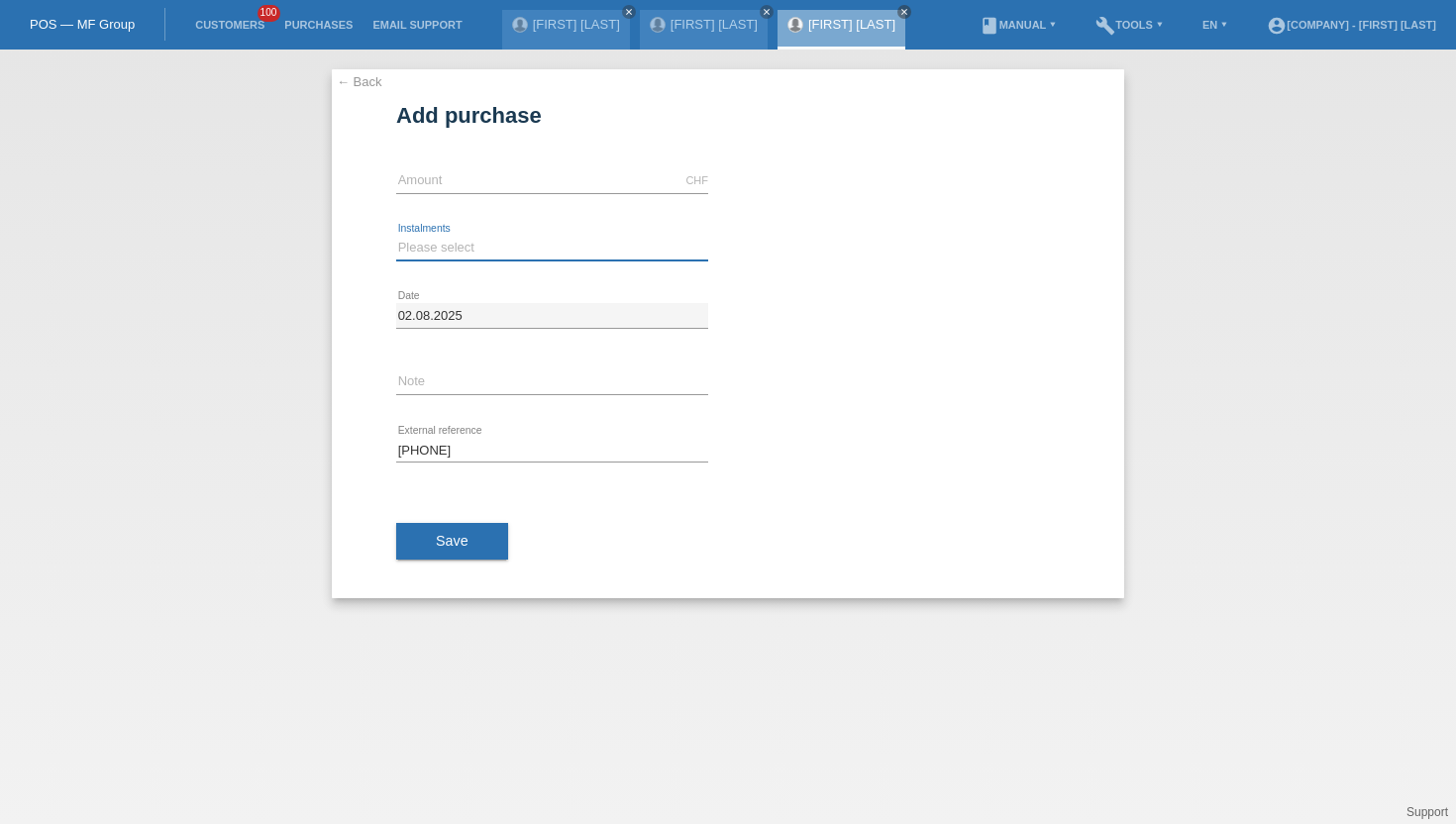 click on "Please select
6 instalments
12 instalments
18 instalments
24 instalments
36 instalments
48 instalments" at bounding box center [552, 248] 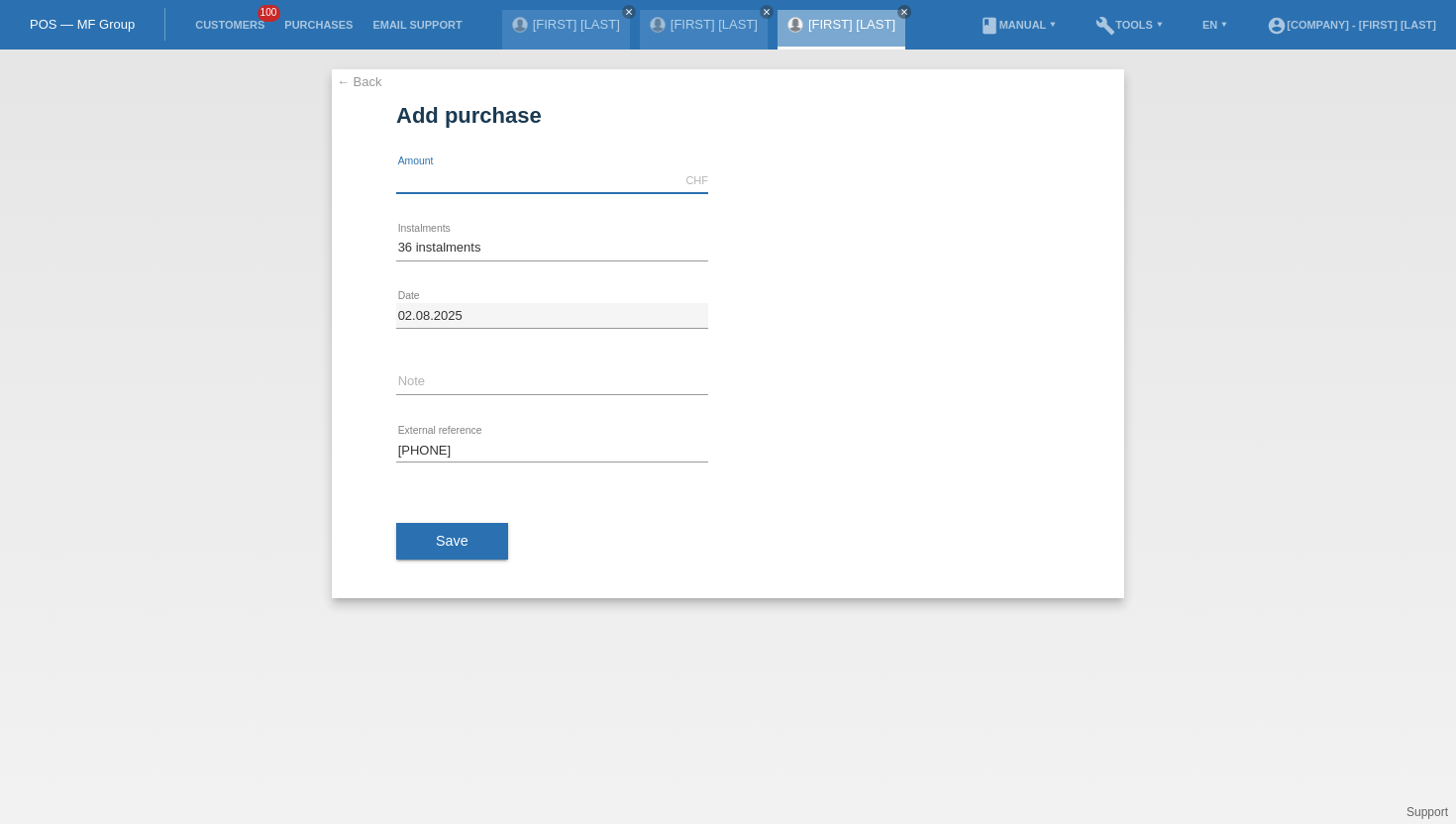 click at bounding box center [552, 180] 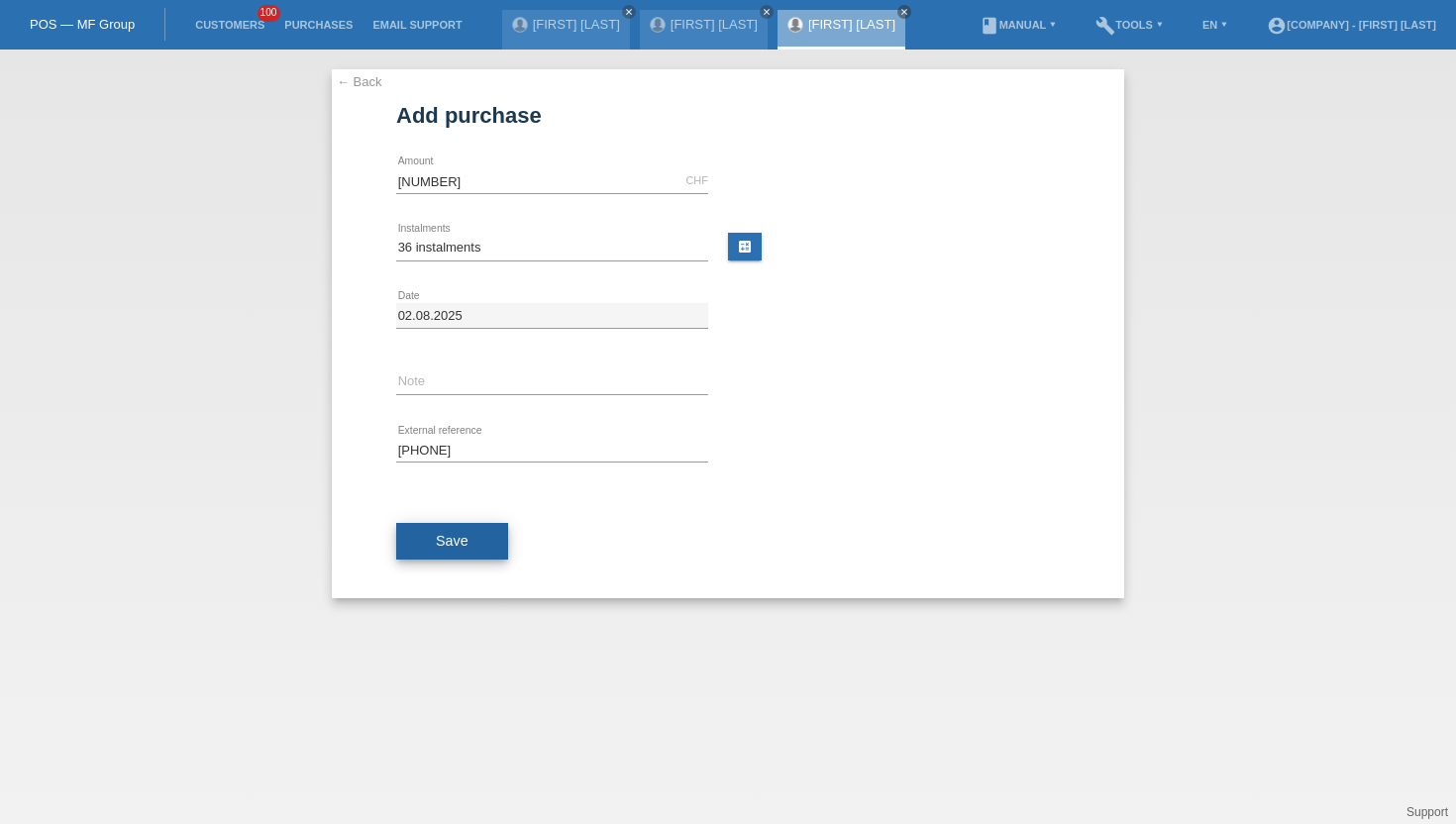type on "3799.00" 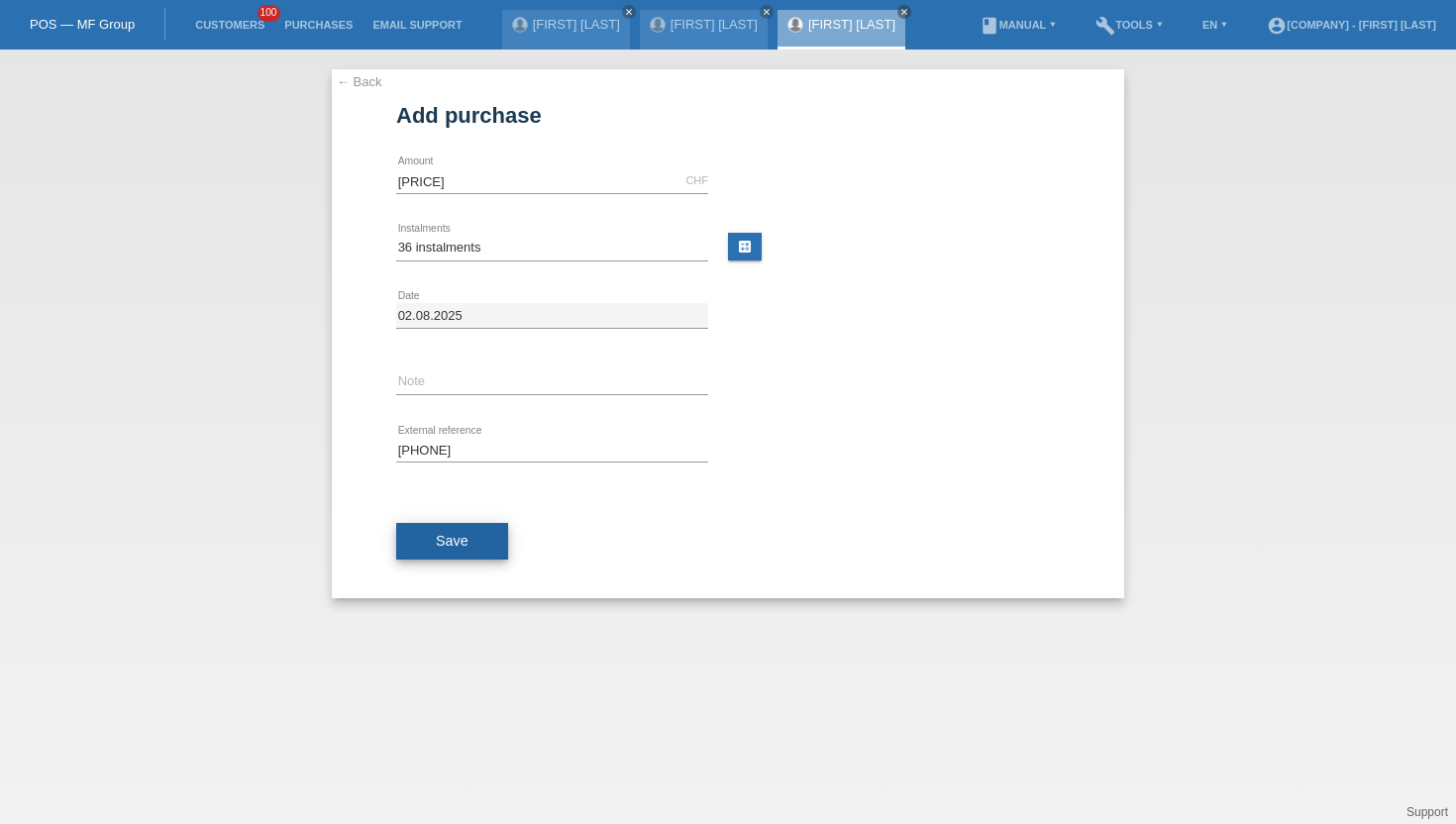 click on "[SAVE]" at bounding box center (452, 541) 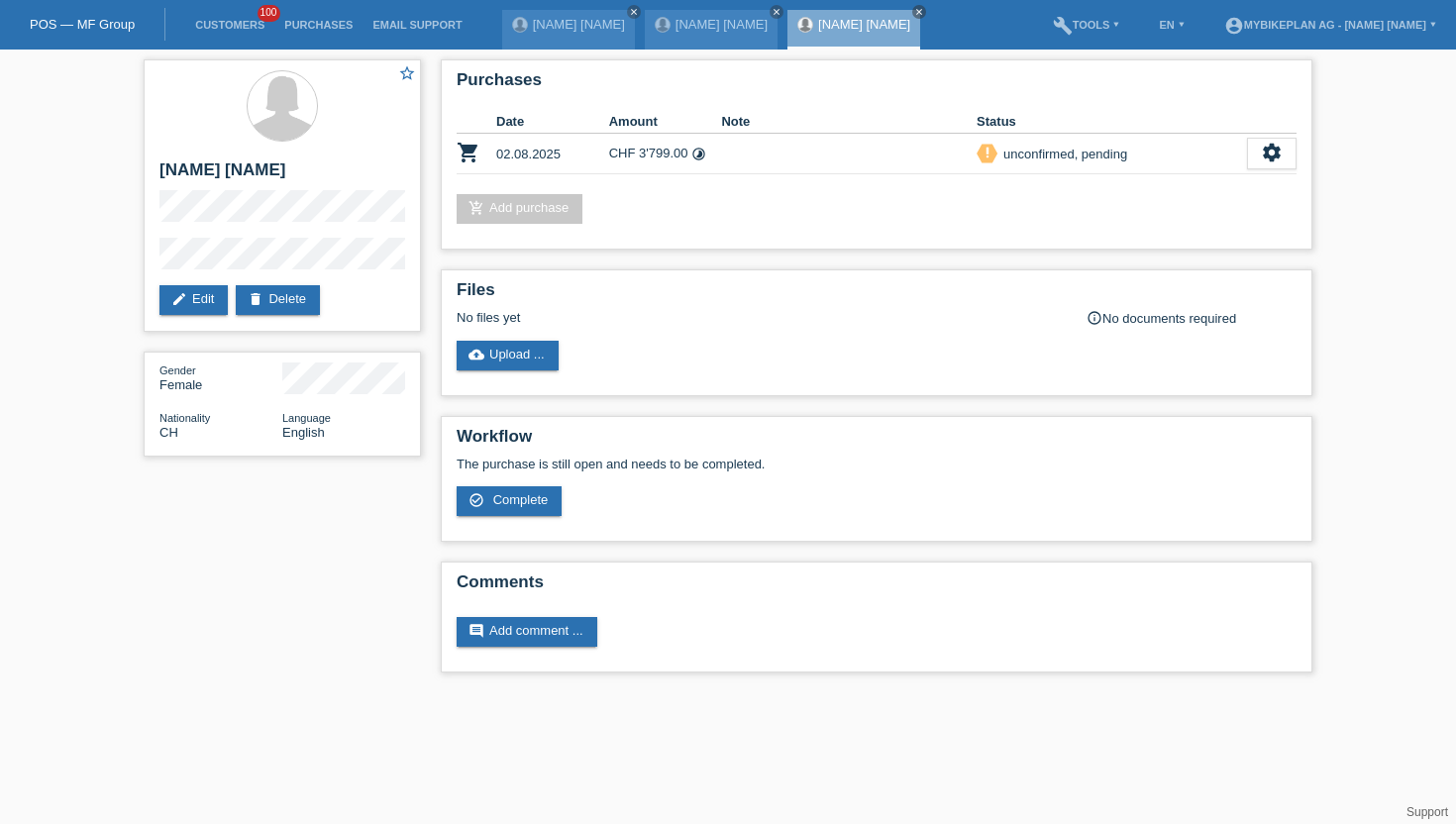 scroll, scrollTop: 0, scrollLeft: 0, axis: both 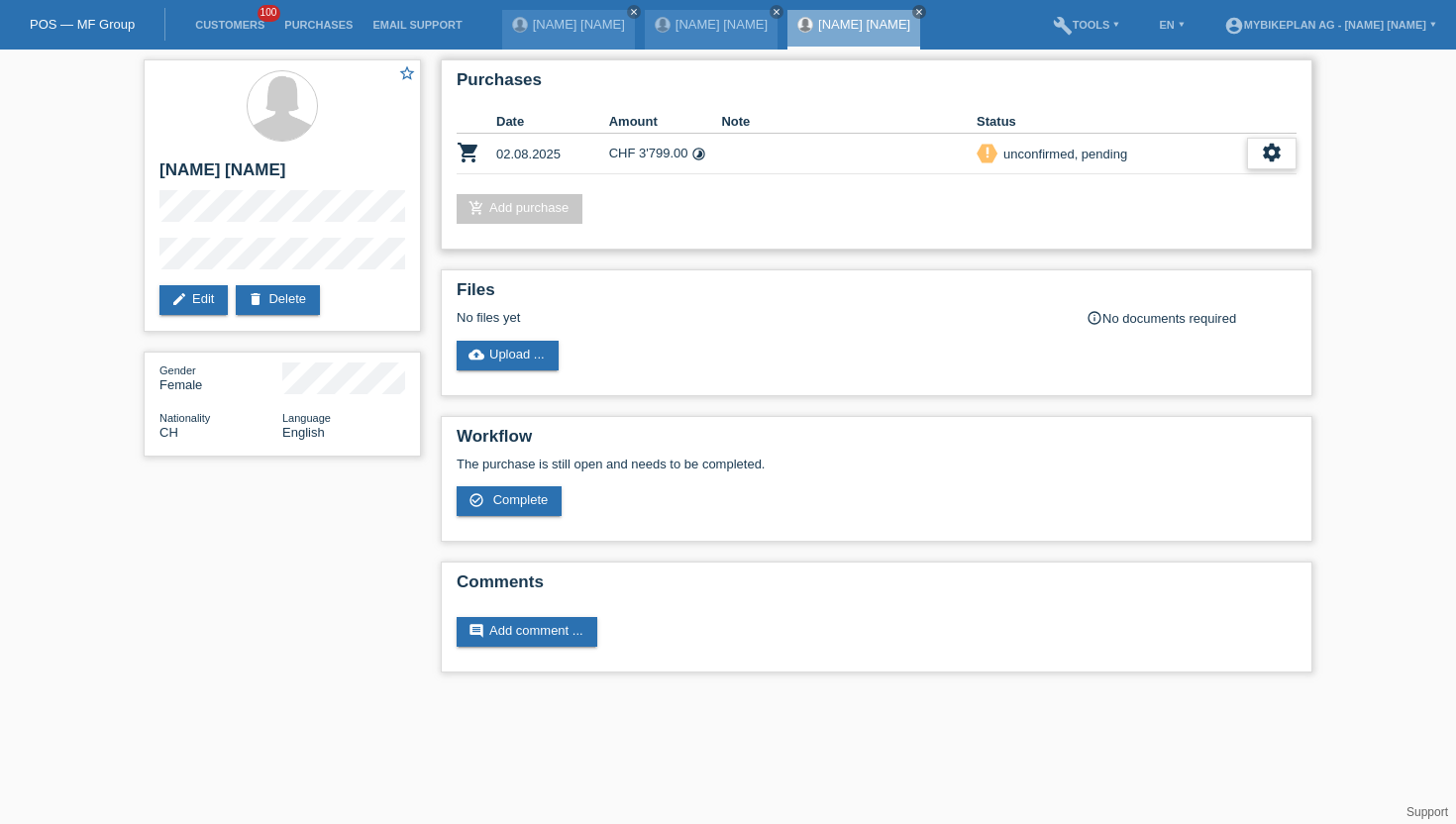 click on "settings" at bounding box center [1272, 154] 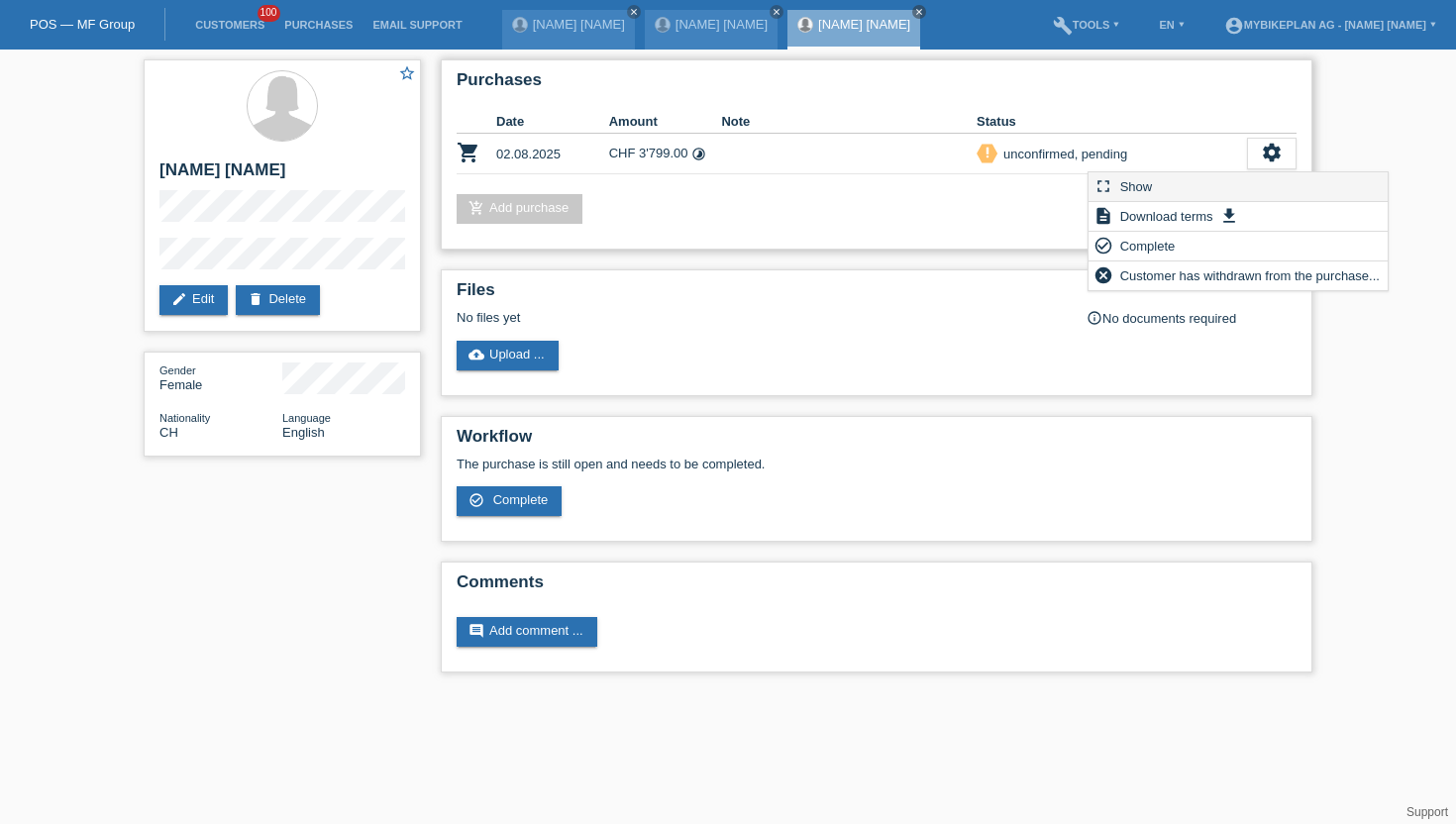 click on "fullscreen   Show" at bounding box center [1238, 187] 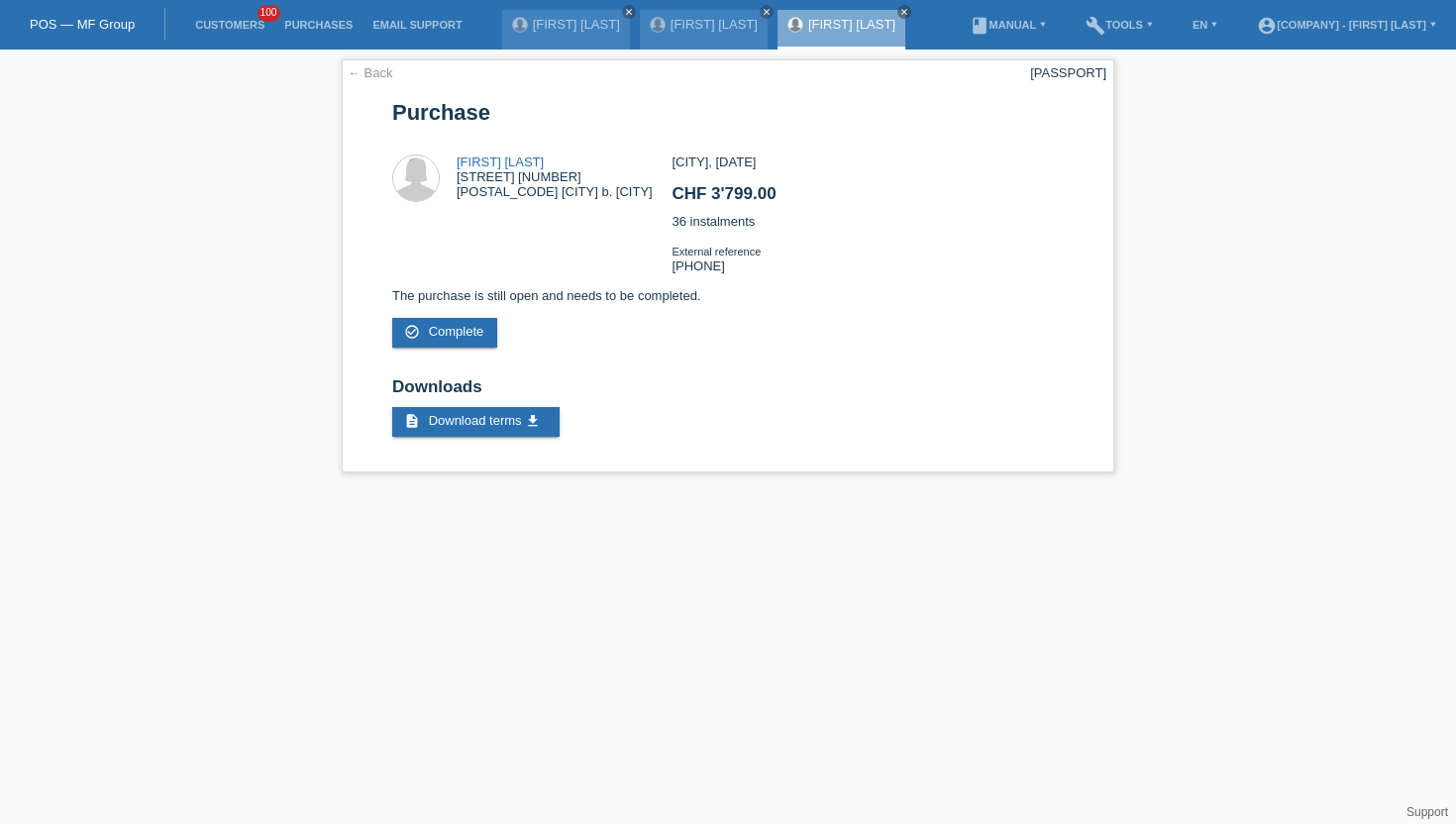 scroll, scrollTop: 0, scrollLeft: 0, axis: both 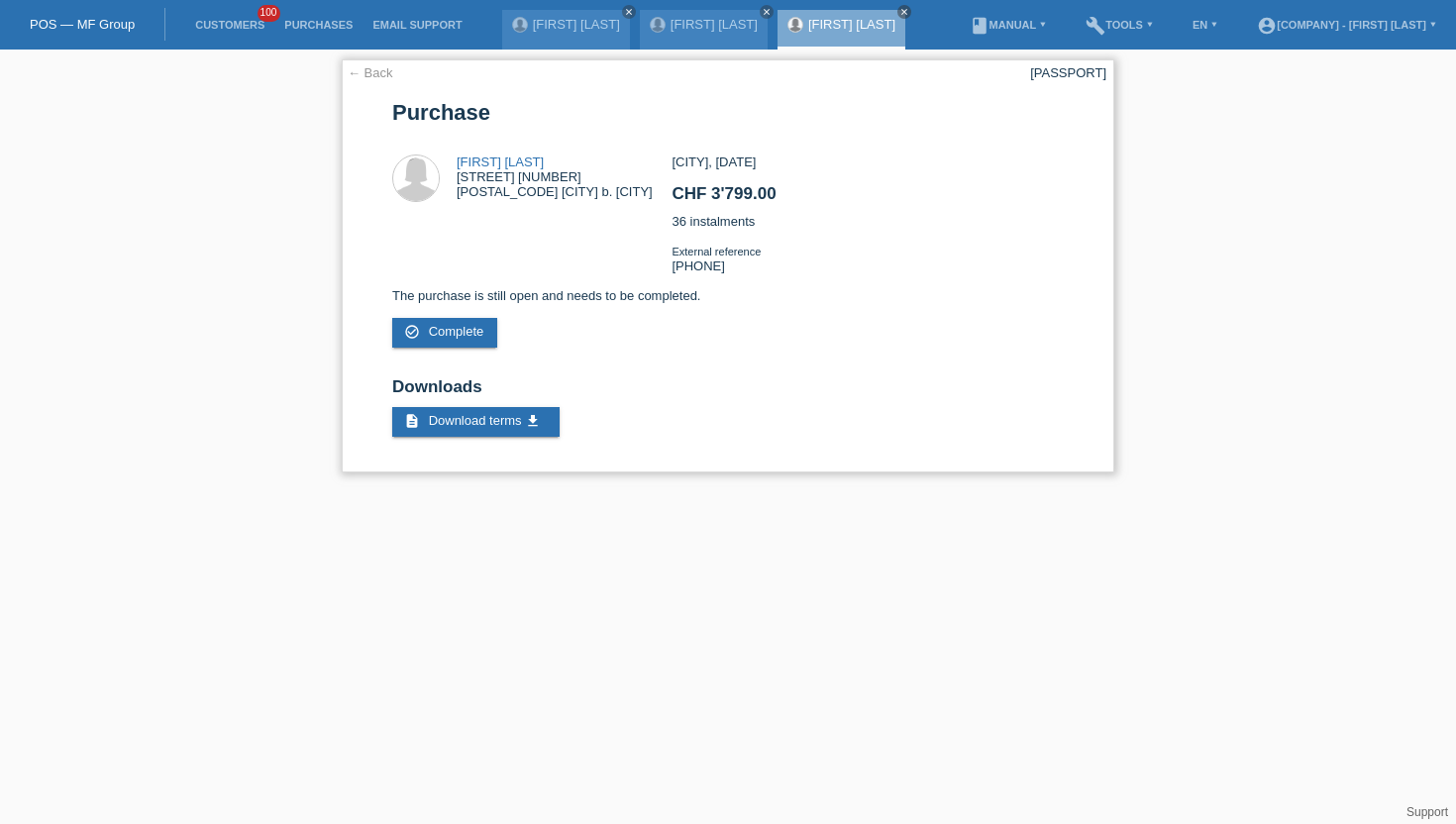 click on "POSP00025622" at bounding box center (1068, 72) 